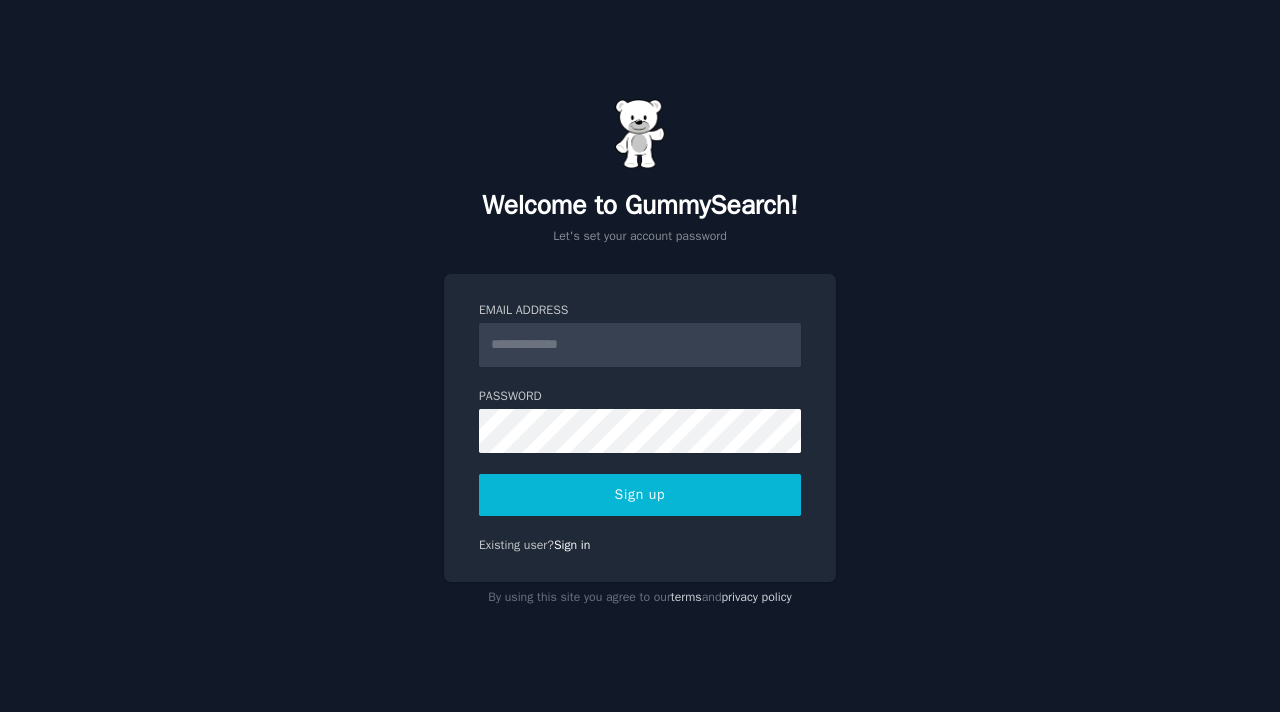 scroll, scrollTop: 0, scrollLeft: 0, axis: both 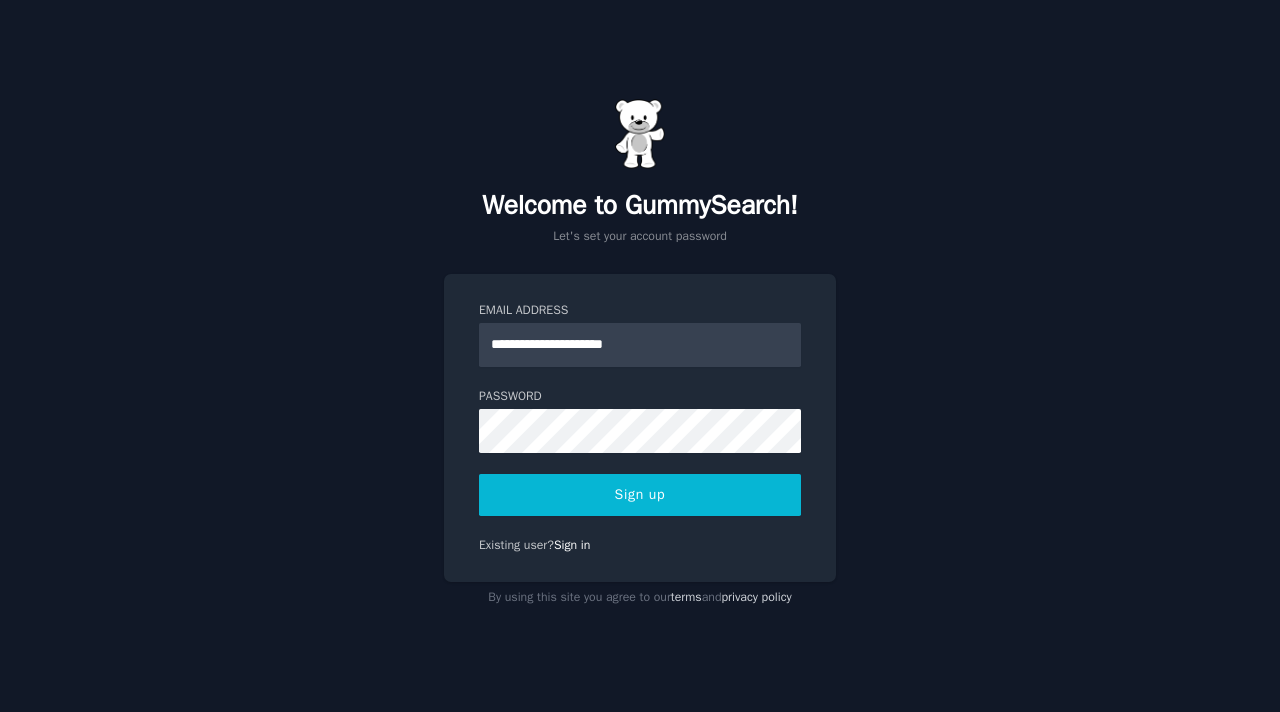 type on "**********" 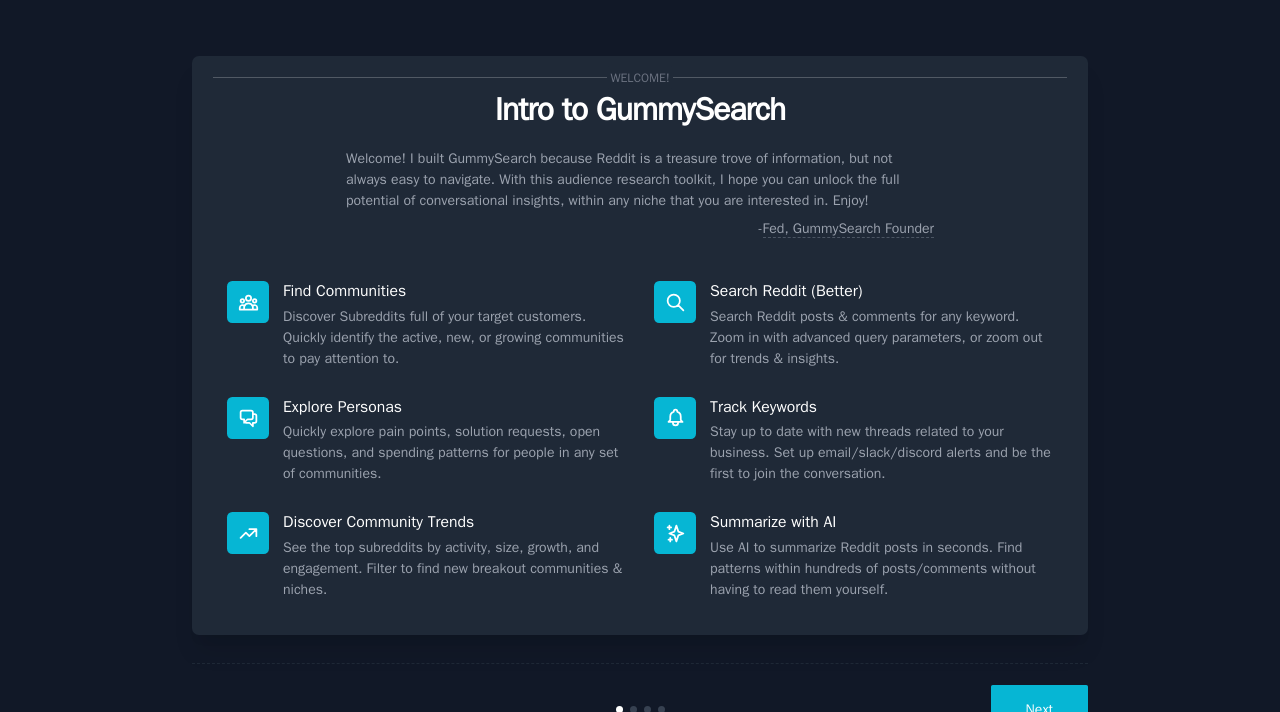 scroll, scrollTop: 0, scrollLeft: 0, axis: both 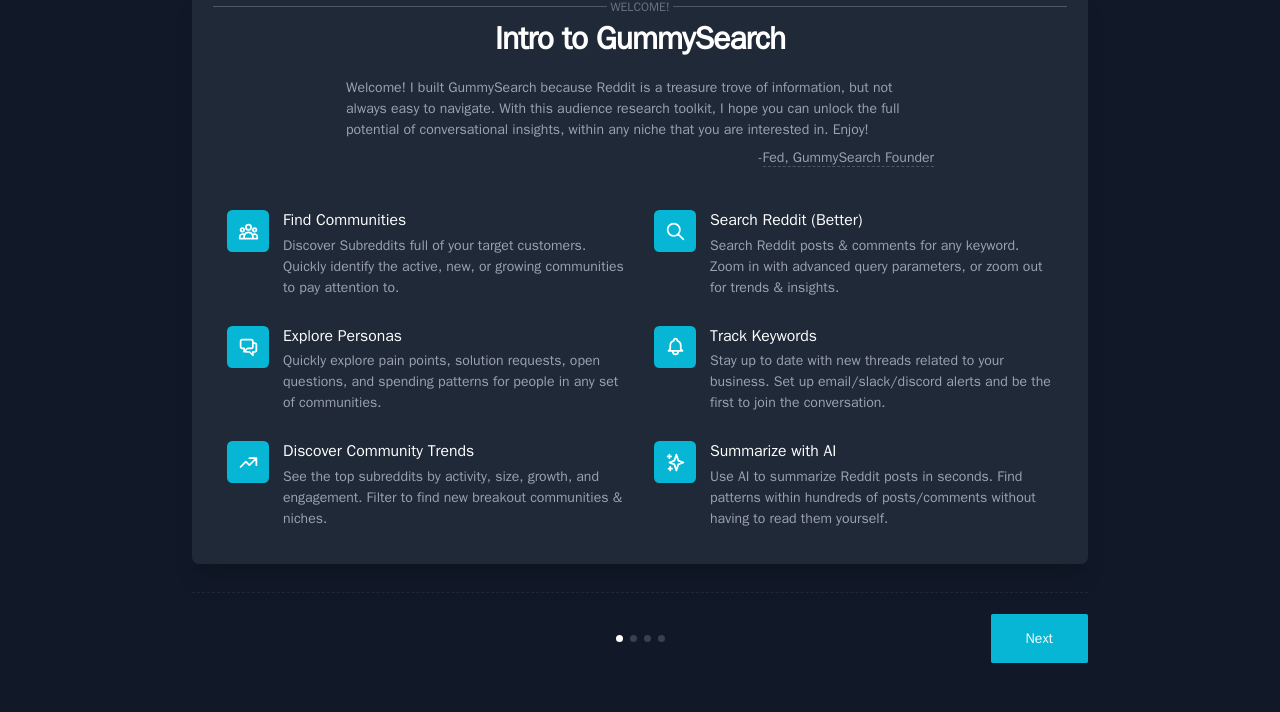 click on "Next" at bounding box center (1039, 638) 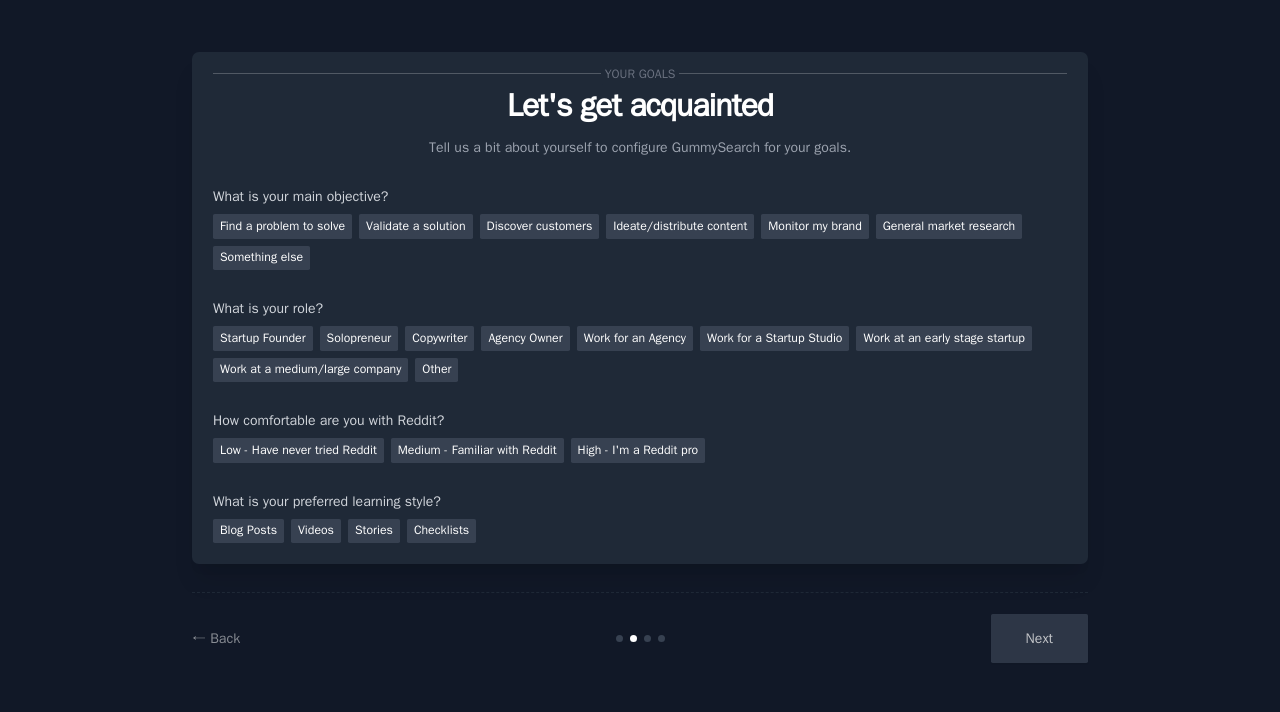 scroll, scrollTop: 0, scrollLeft: 0, axis: both 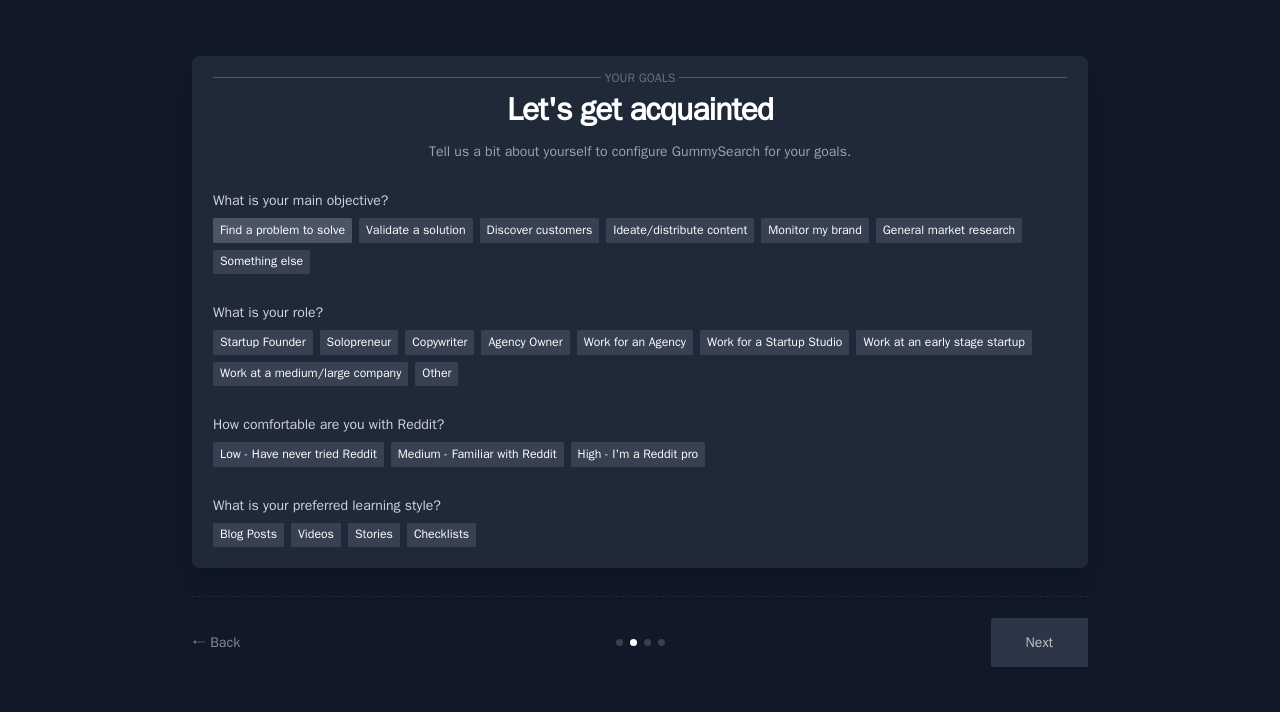 click on "Find a problem to solve" at bounding box center (282, 230) 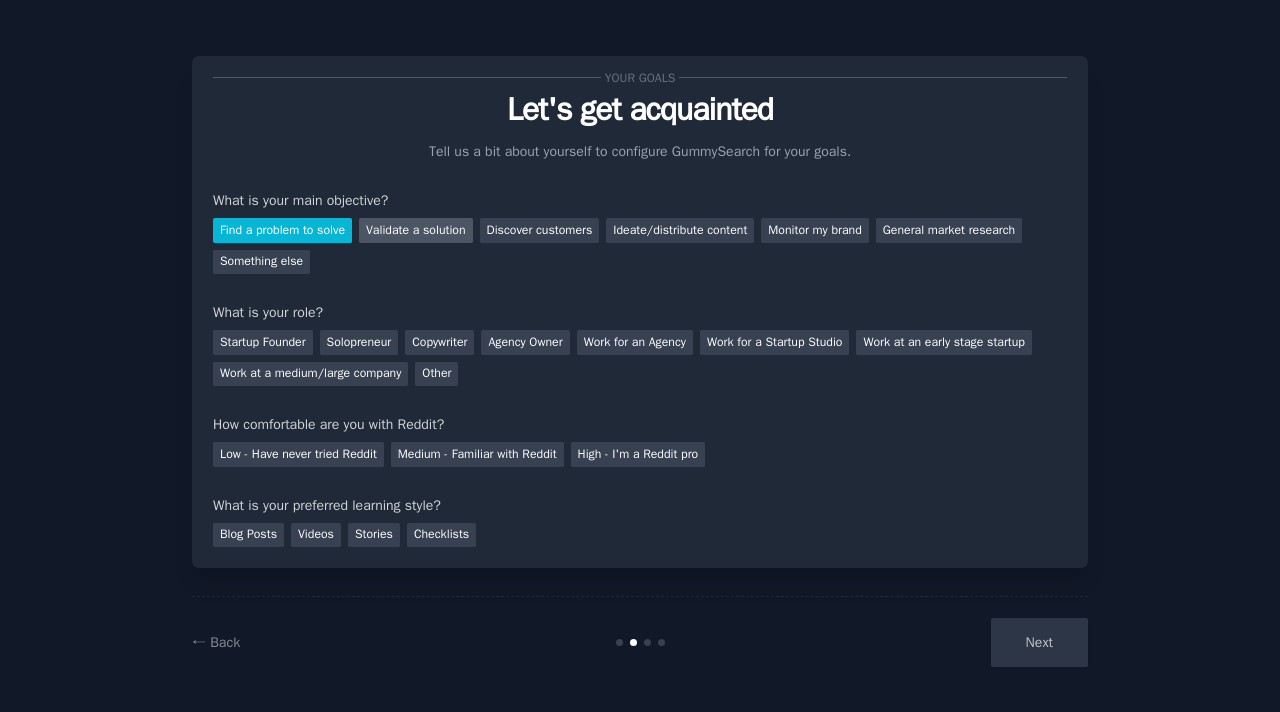 click on "Validate a solution" at bounding box center [416, 230] 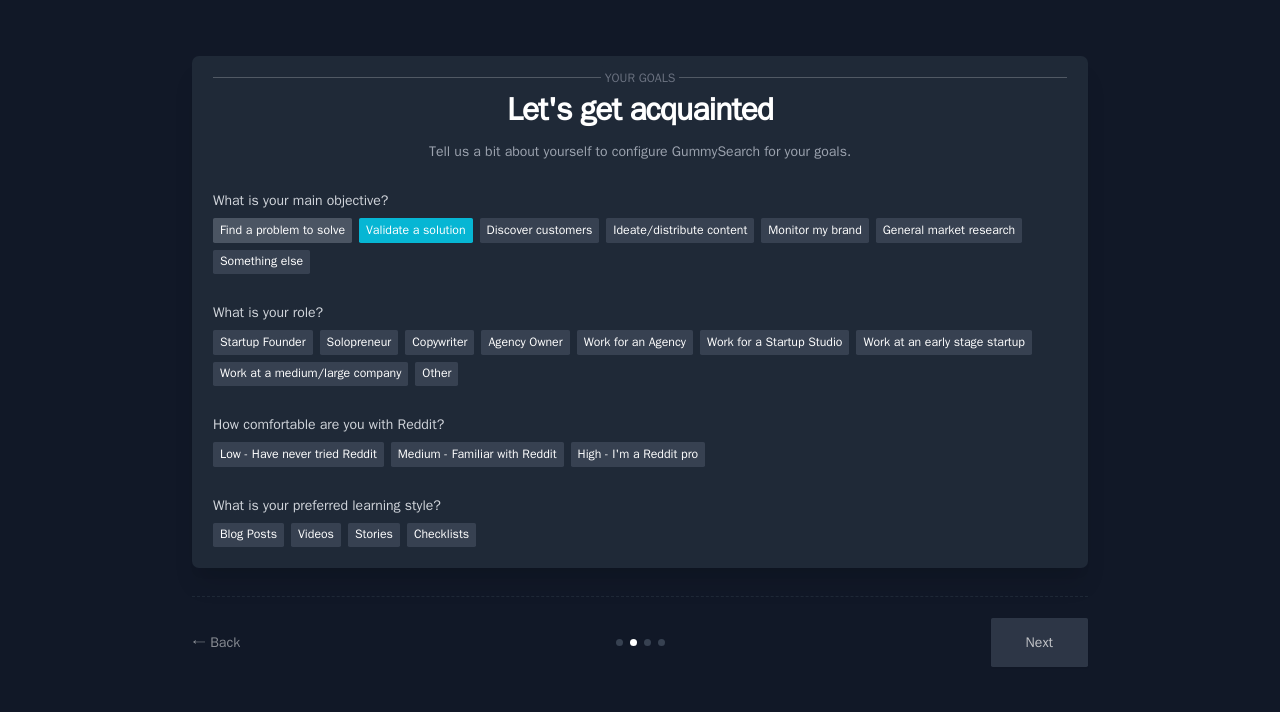 click on "Find a problem to solve" at bounding box center [282, 230] 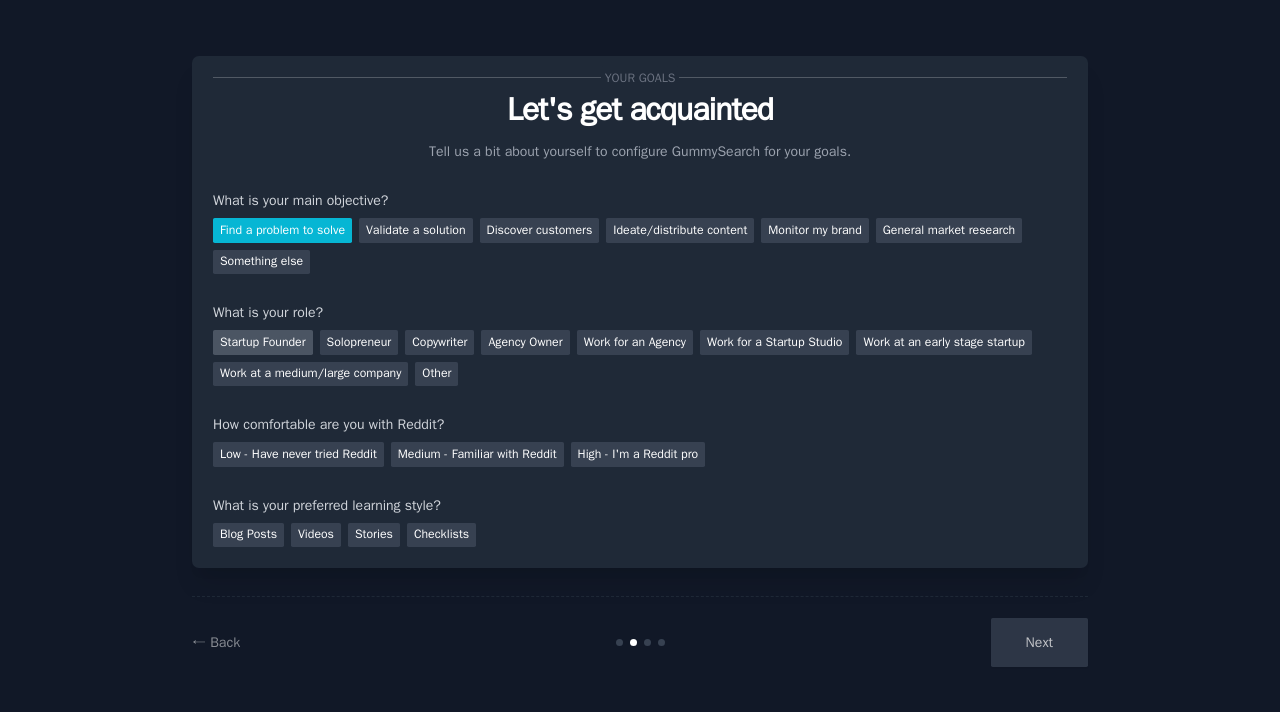 click on "Startup Founder" at bounding box center (263, 342) 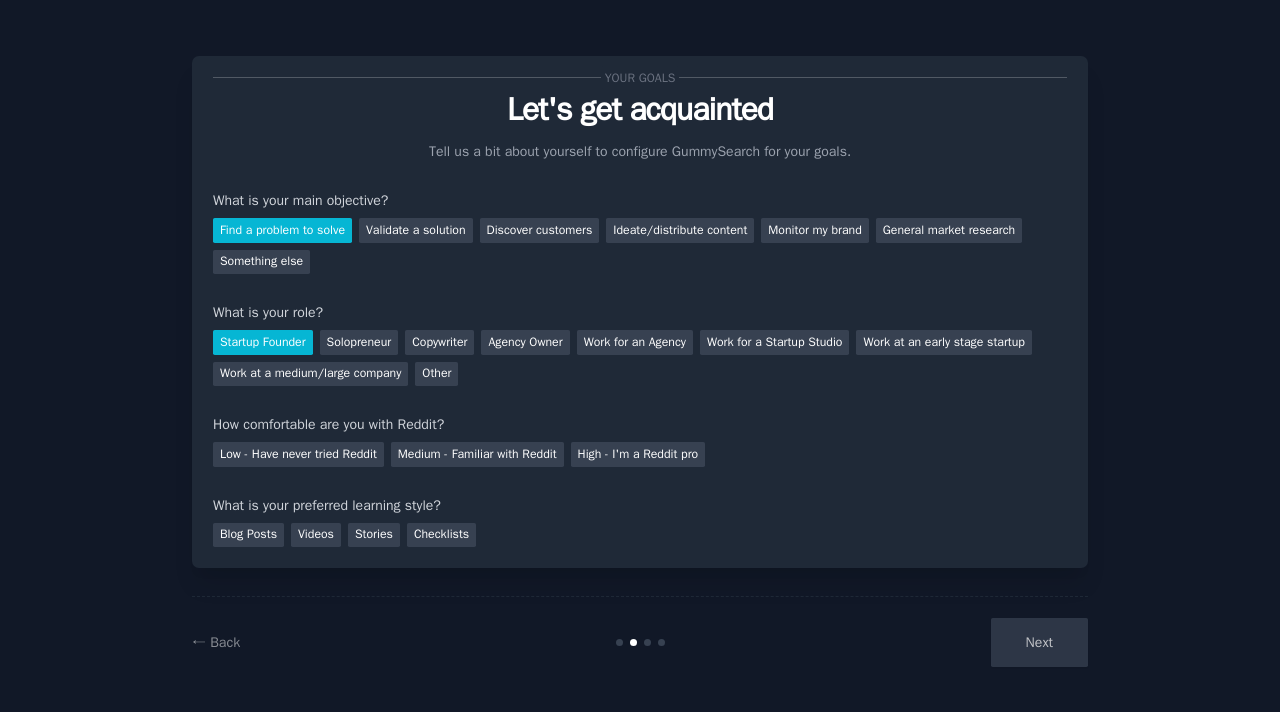 click on "Startup Founder Solopreneur Copywriter Agency Owner Work for an Agency Work for a Startup Studio Work at an early stage startup Work at a medium/large company Other" at bounding box center [640, 354] 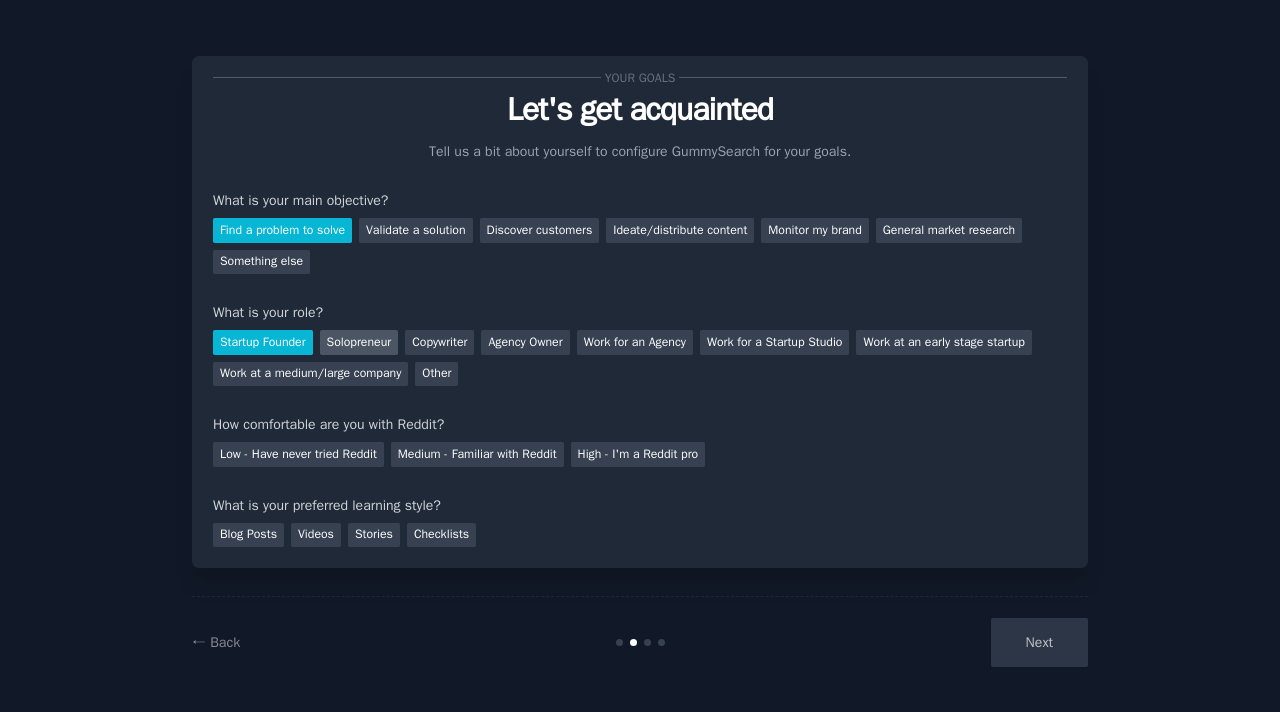 click on "Solopreneur" at bounding box center [359, 342] 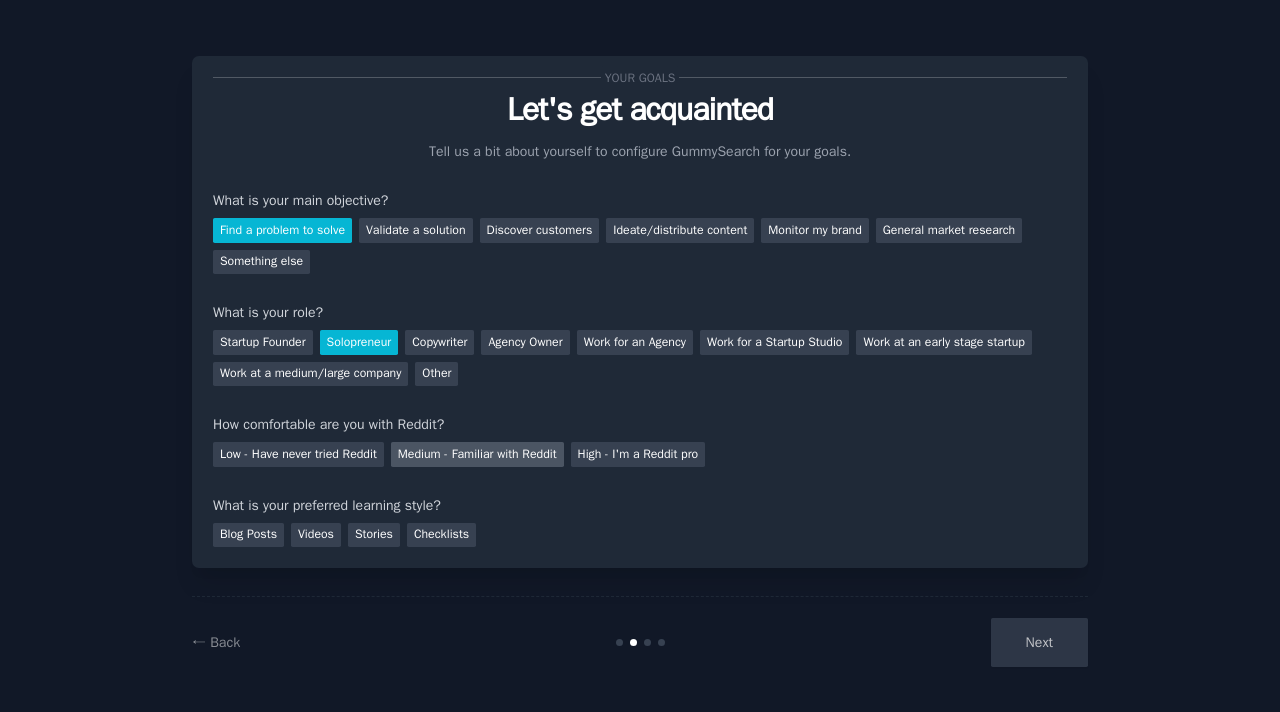 click on "Medium - Familiar with Reddit" at bounding box center (477, 454) 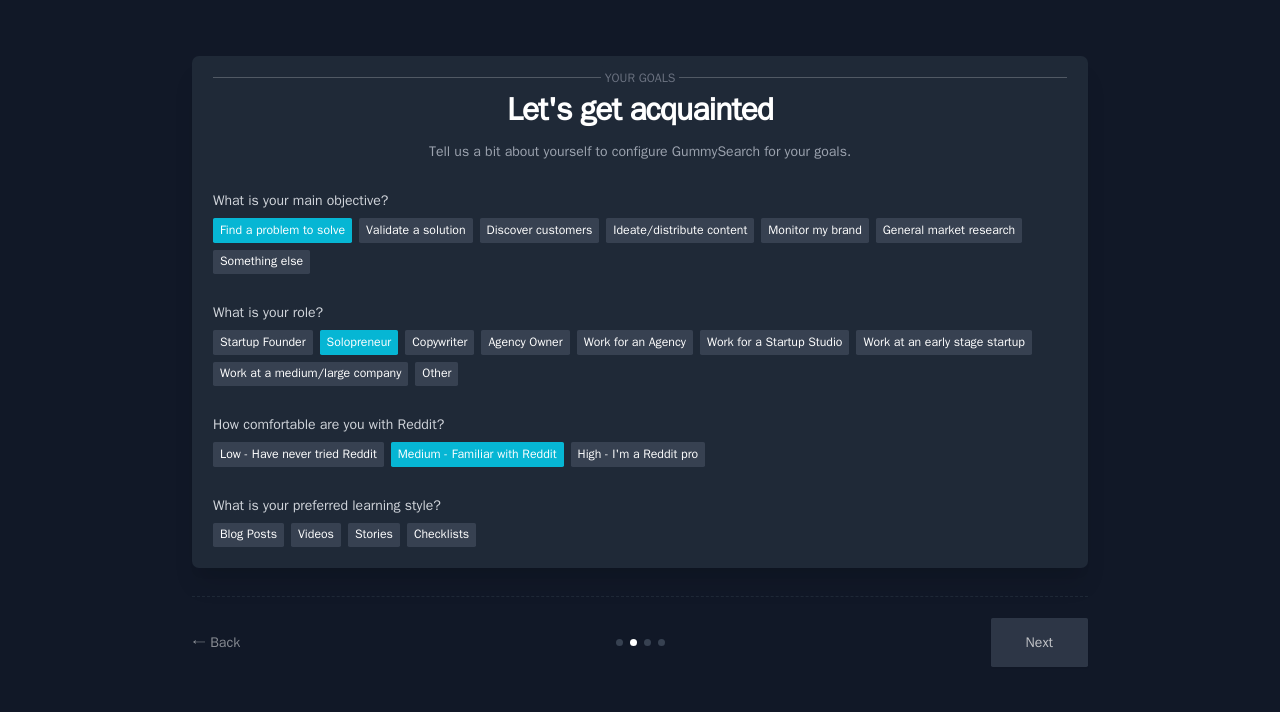 scroll, scrollTop: 5, scrollLeft: 0, axis: vertical 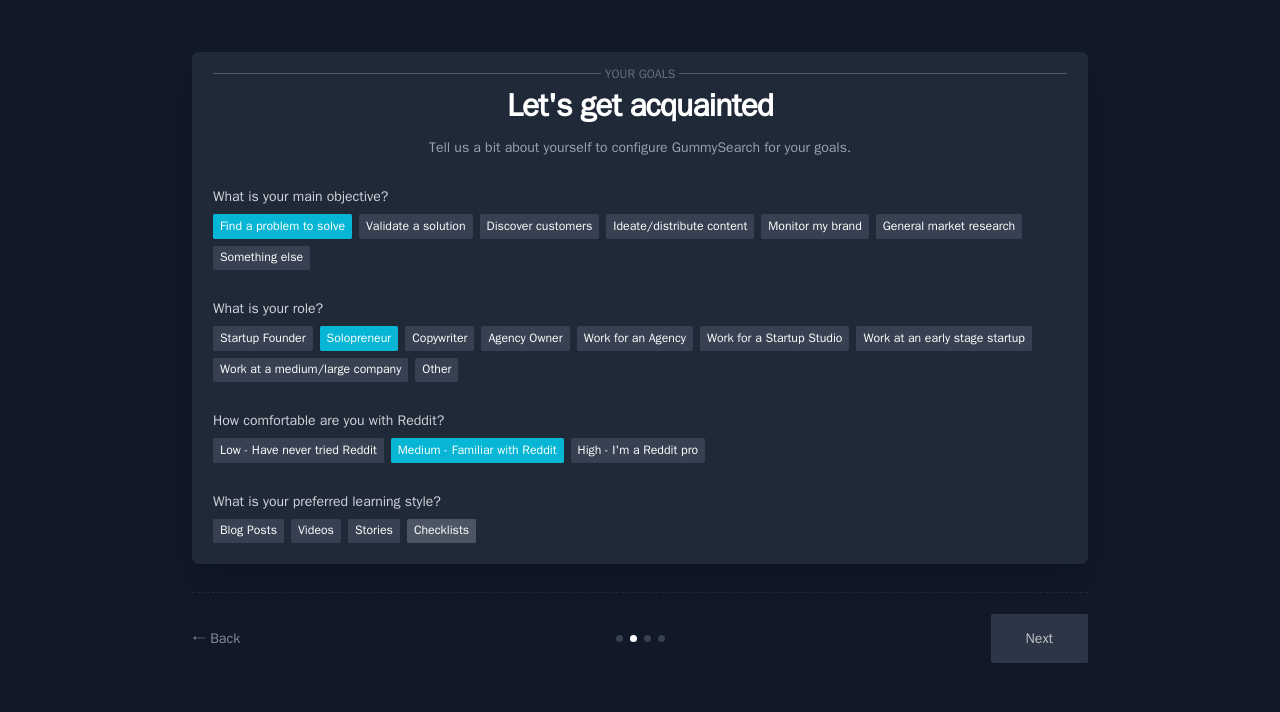 click on "Checklists" at bounding box center [441, 531] 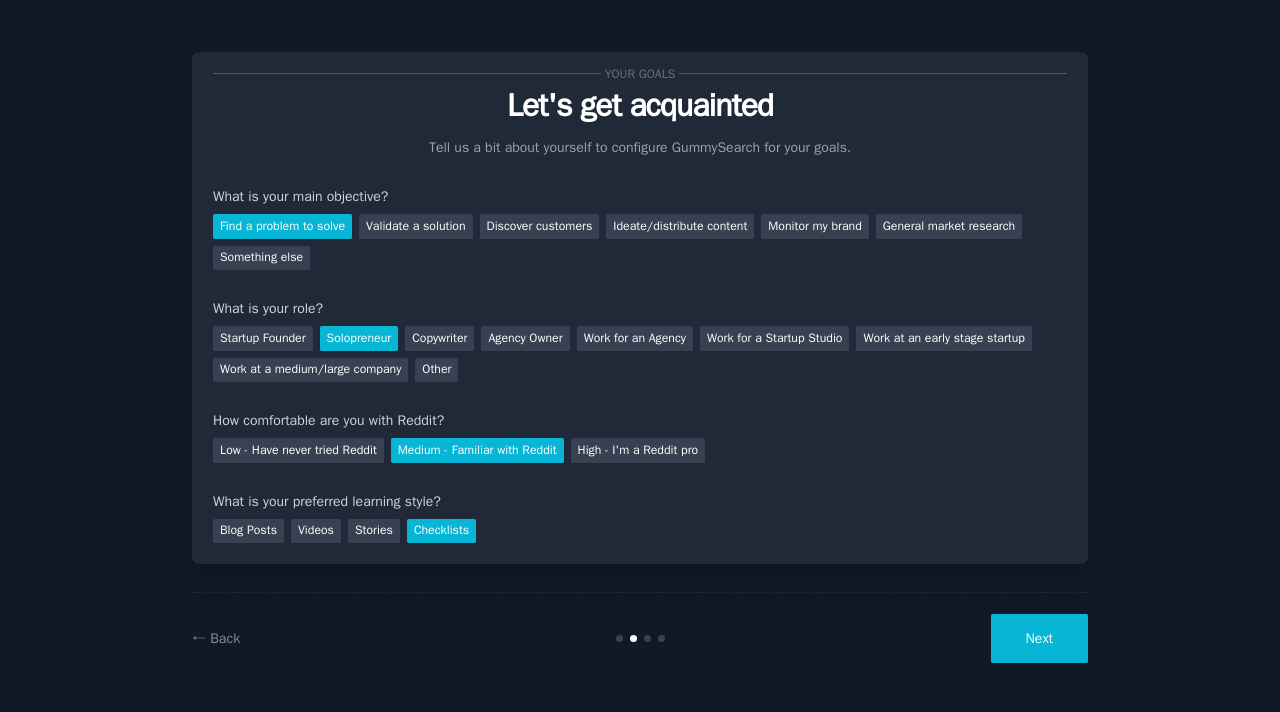 click on "Next" at bounding box center (1039, 638) 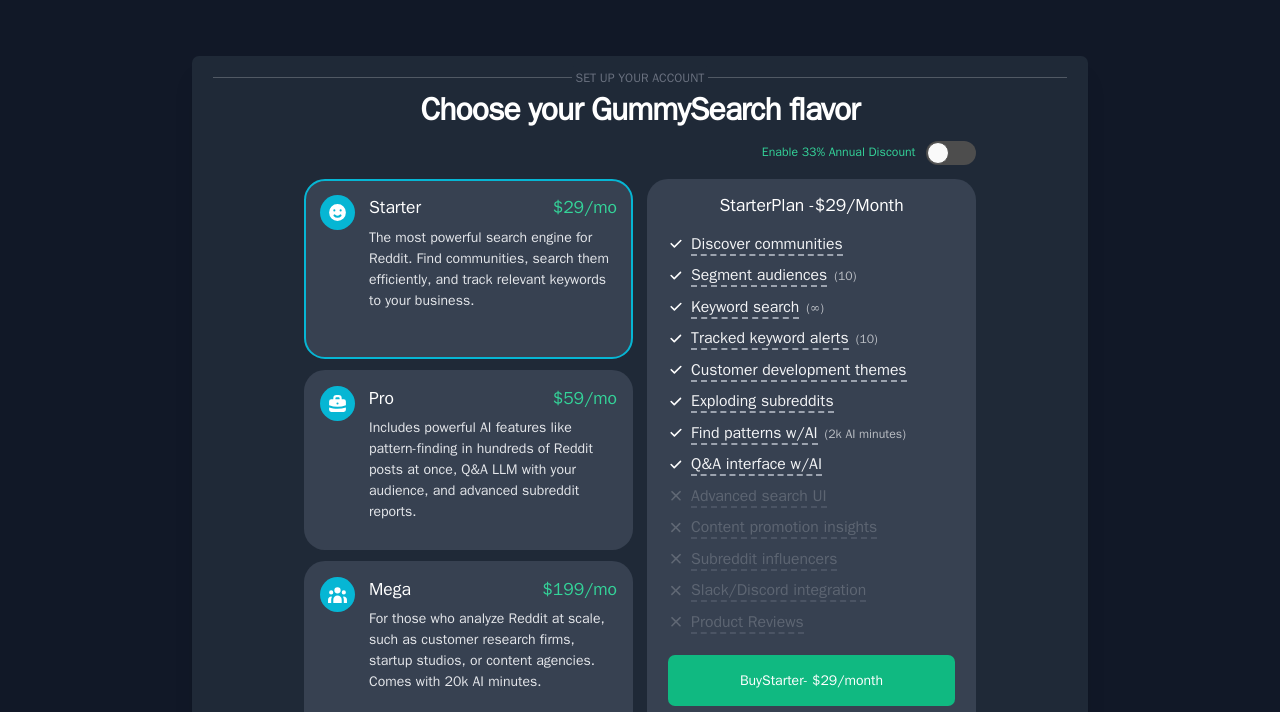 scroll, scrollTop: 237, scrollLeft: 0, axis: vertical 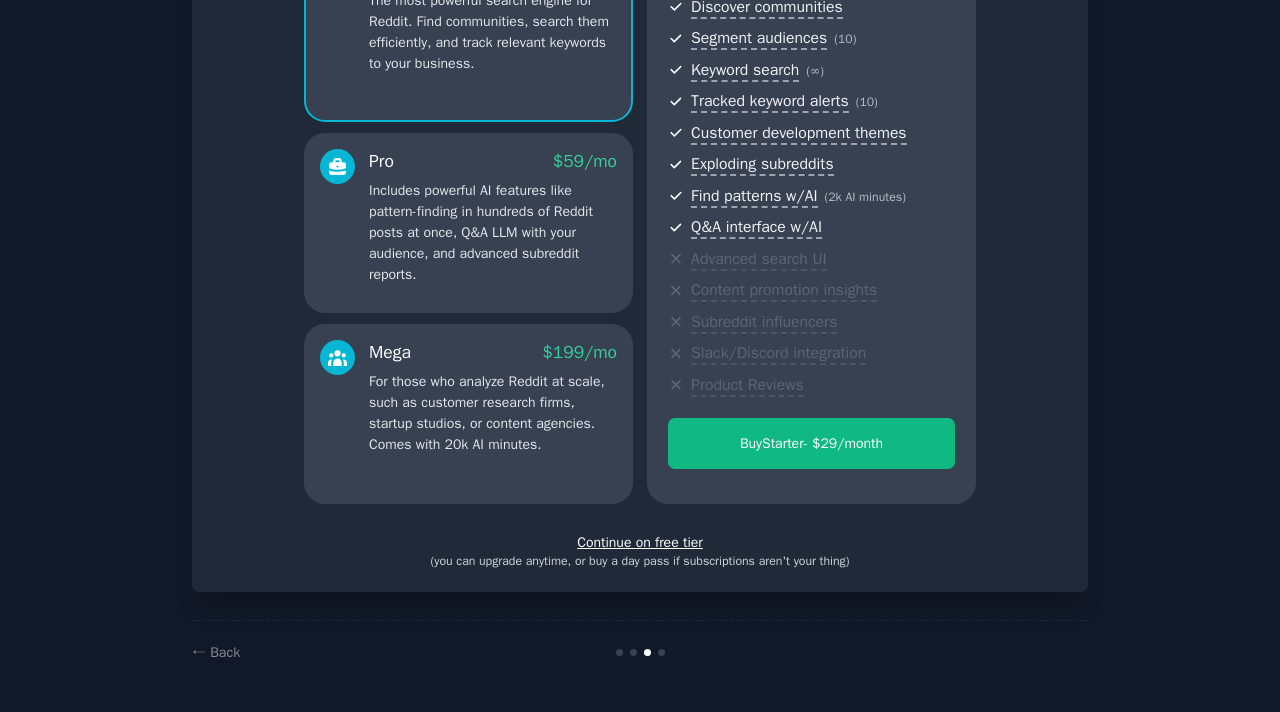 click on "Continue on free tier" at bounding box center (640, 542) 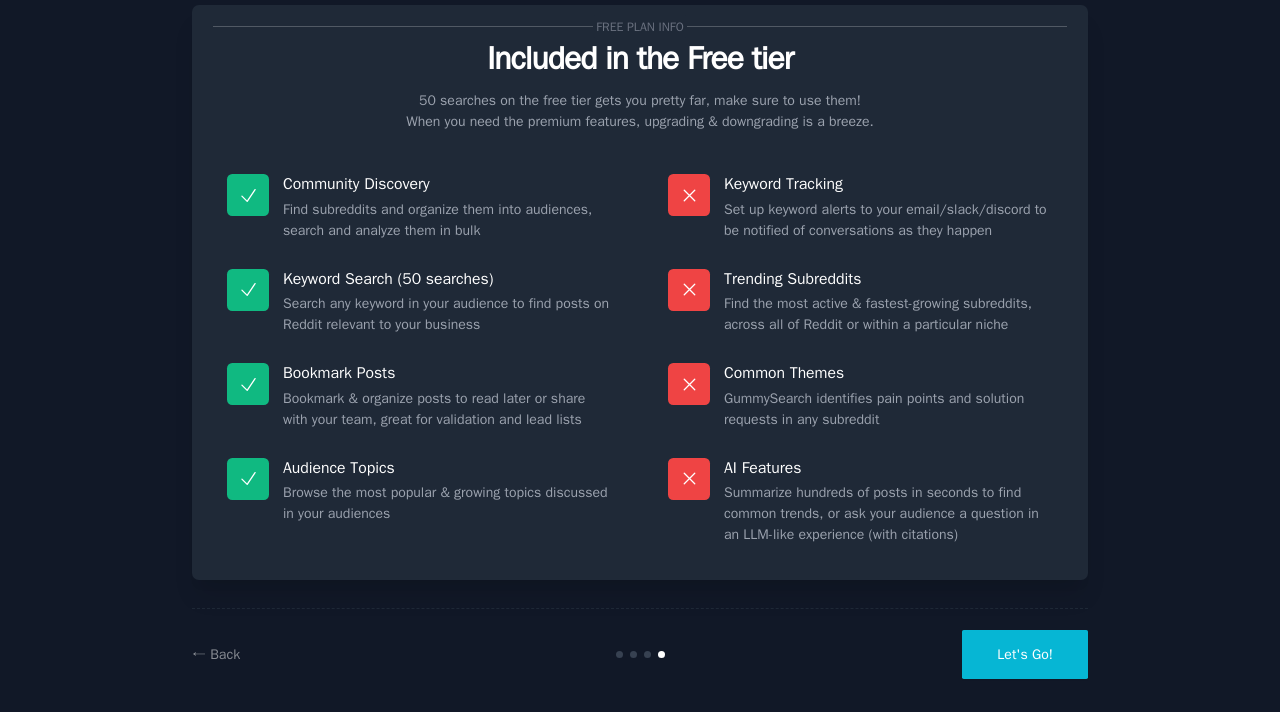 scroll, scrollTop: 53, scrollLeft: 0, axis: vertical 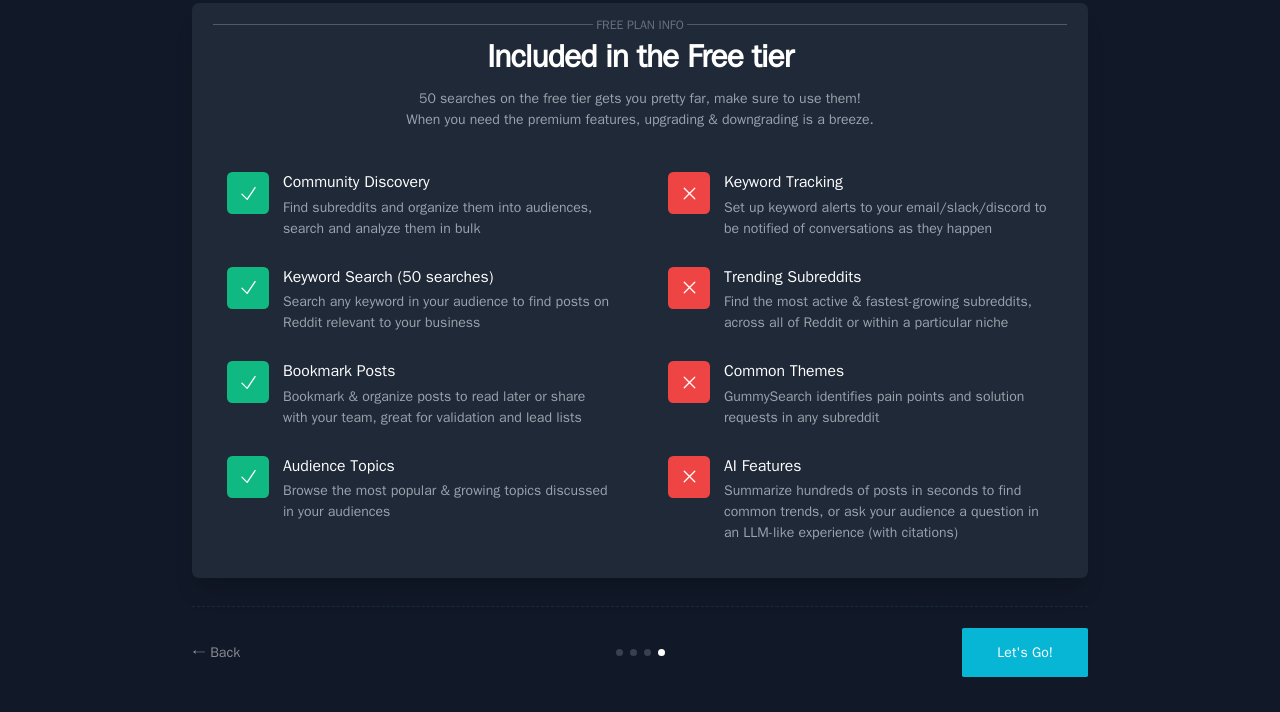 click on "Let's Go!" at bounding box center (1025, 652) 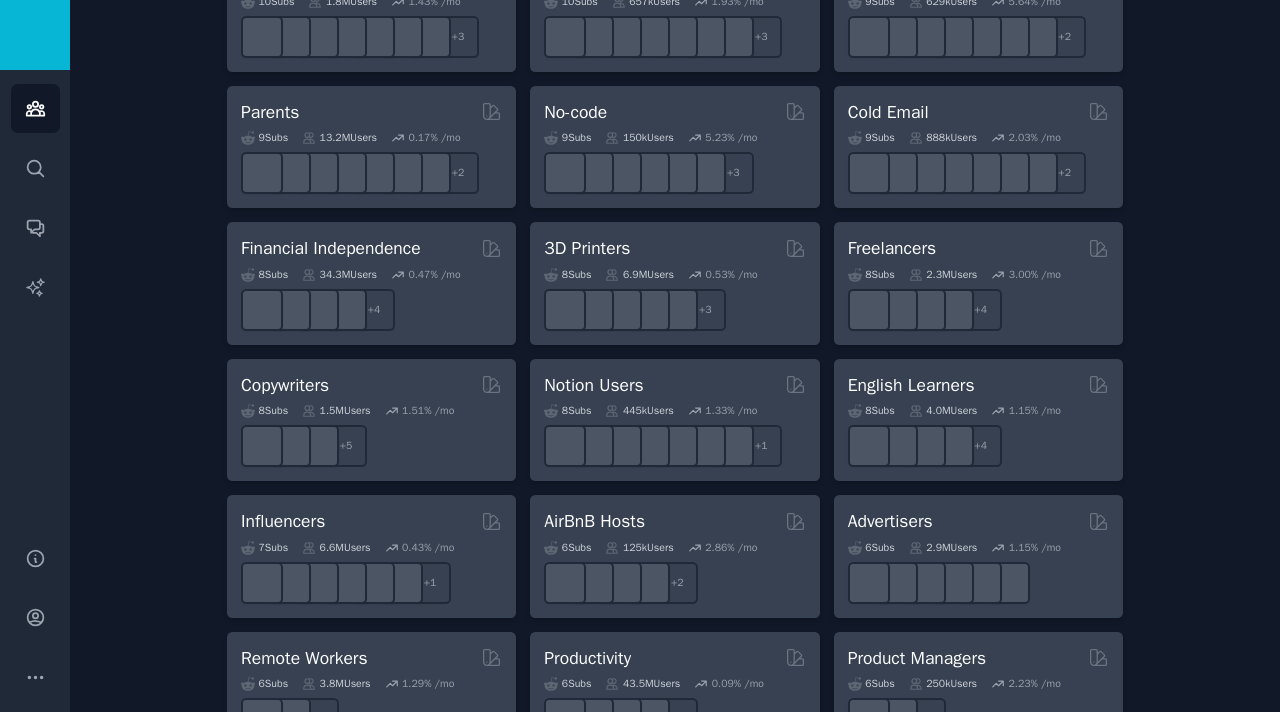 scroll, scrollTop: 1254, scrollLeft: 0, axis: vertical 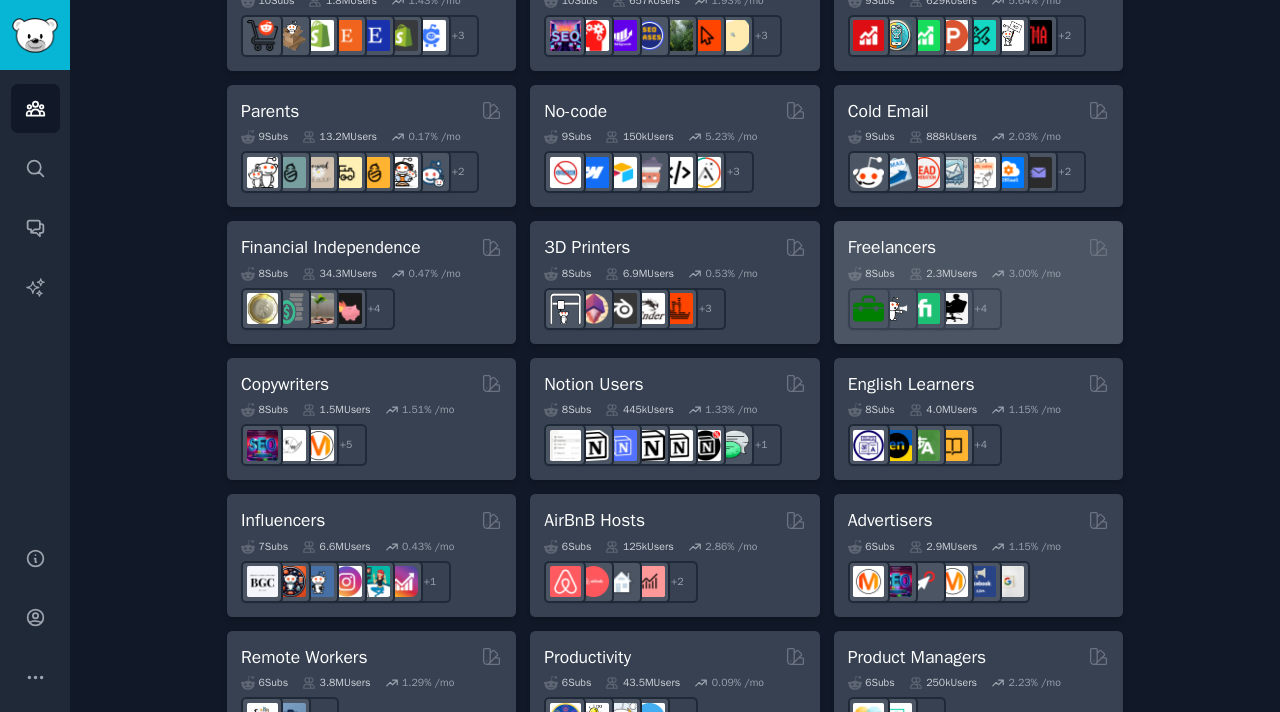 click on "Freelancers" at bounding box center [892, 247] 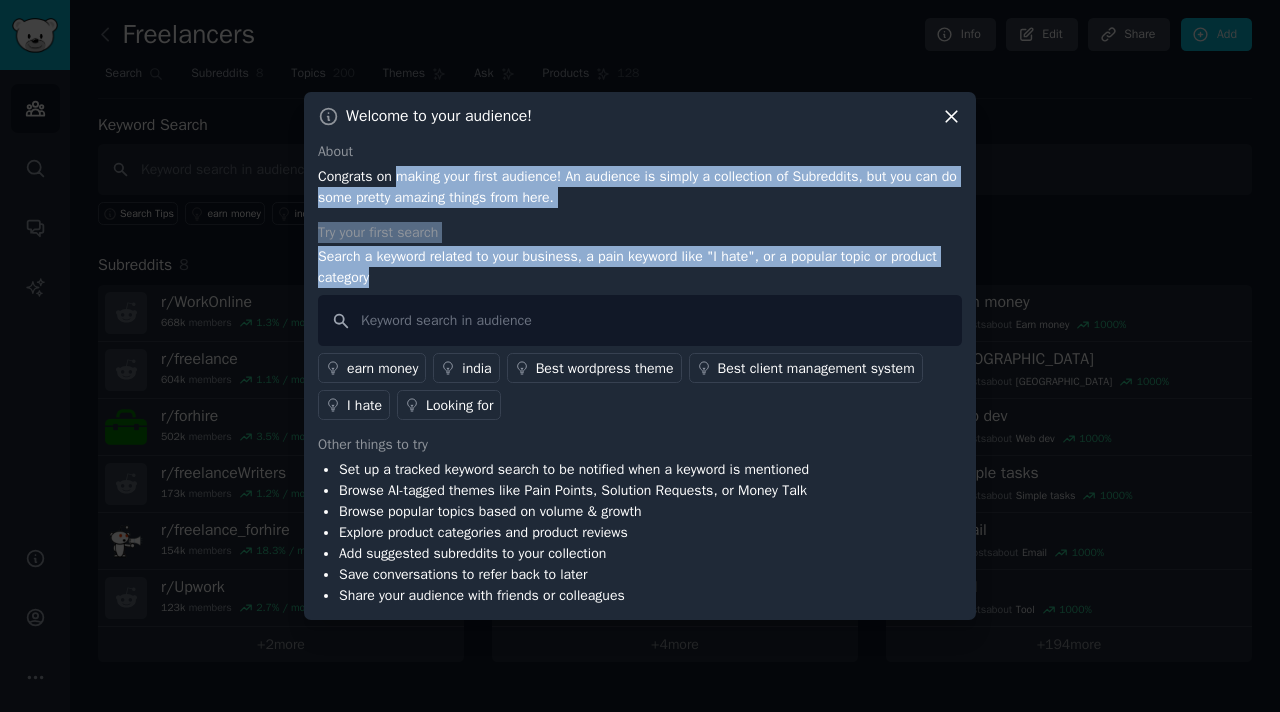 drag, startPoint x: 400, startPoint y: 180, endPoint x: 461, endPoint y: 280, distance: 117.13667 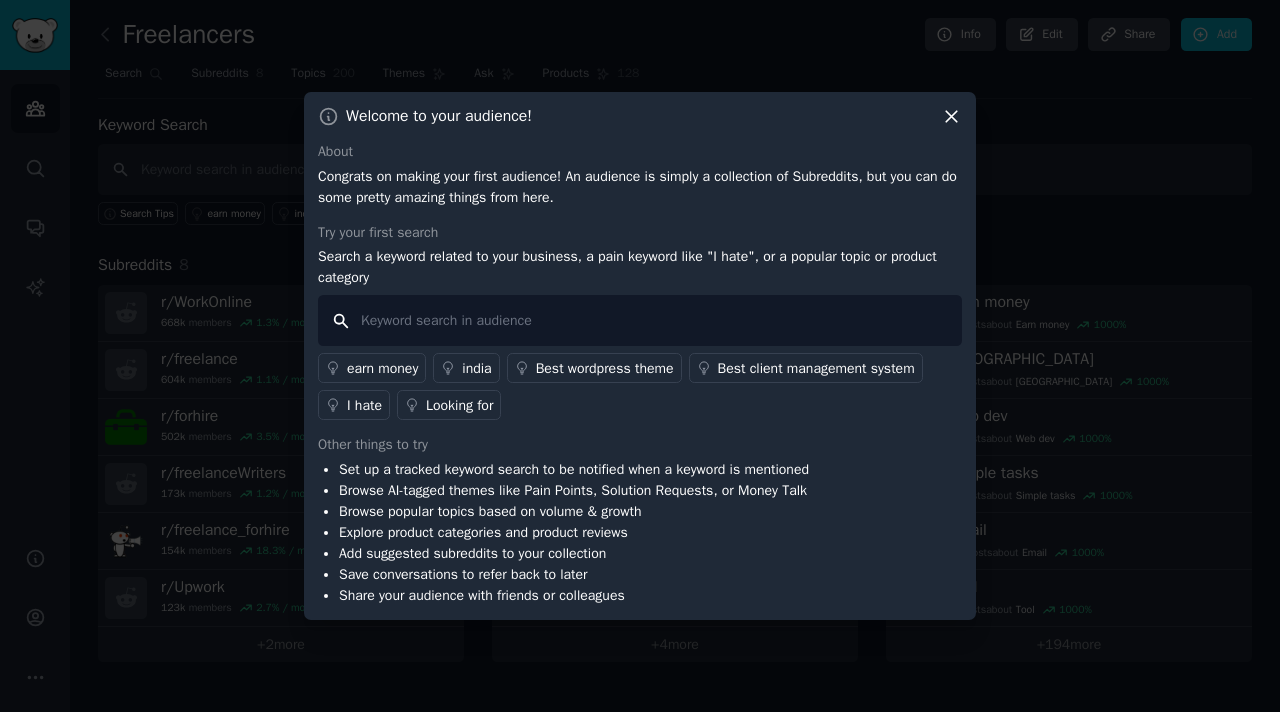 click at bounding box center [640, 320] 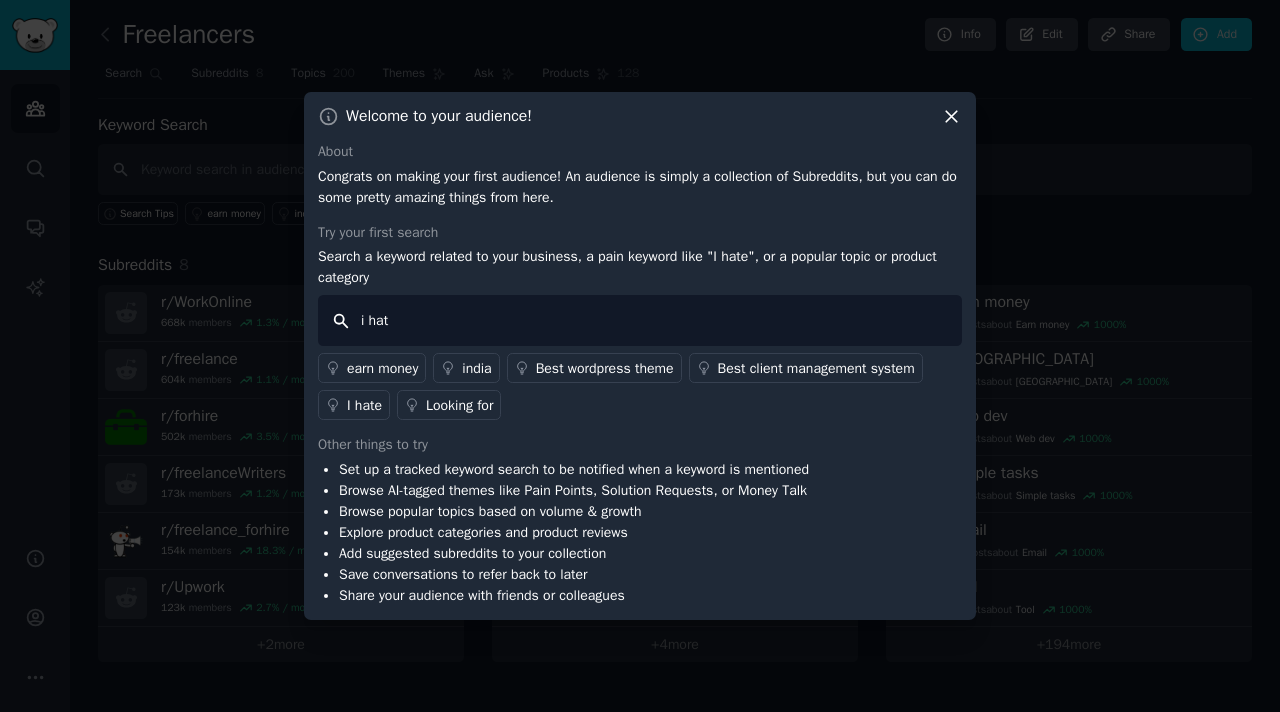 type on "i hate" 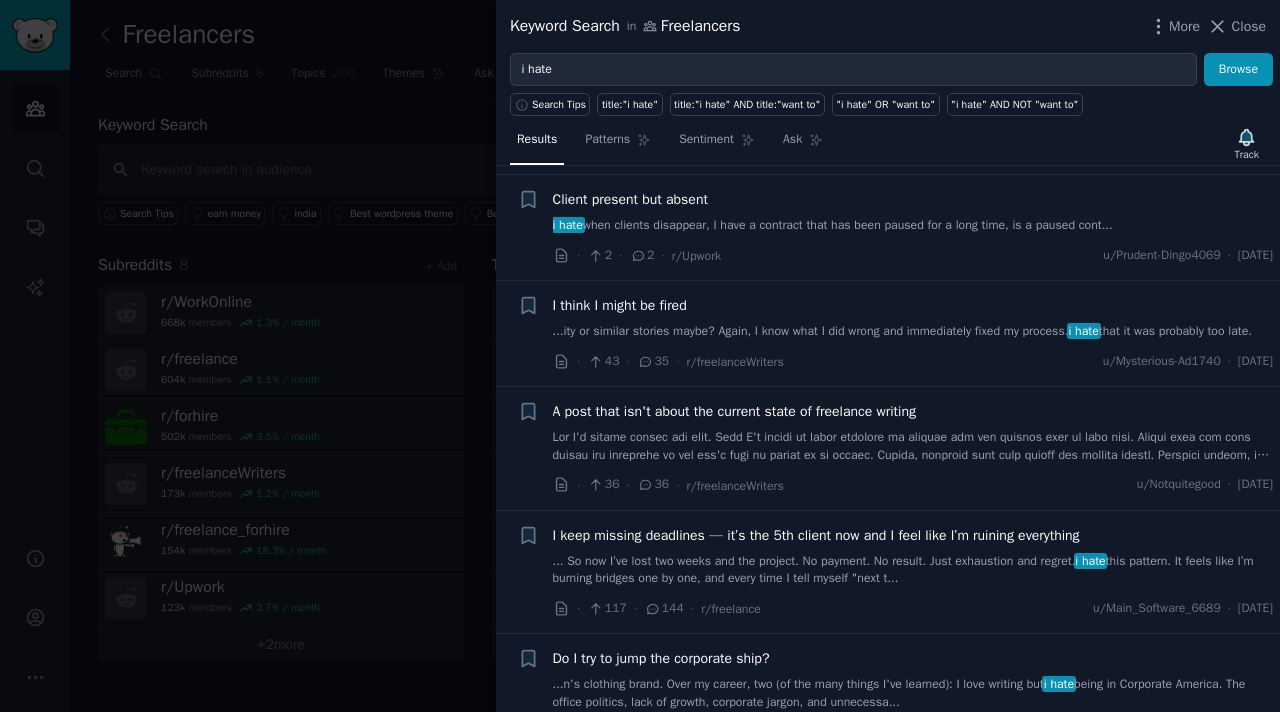 scroll, scrollTop: 443, scrollLeft: 0, axis: vertical 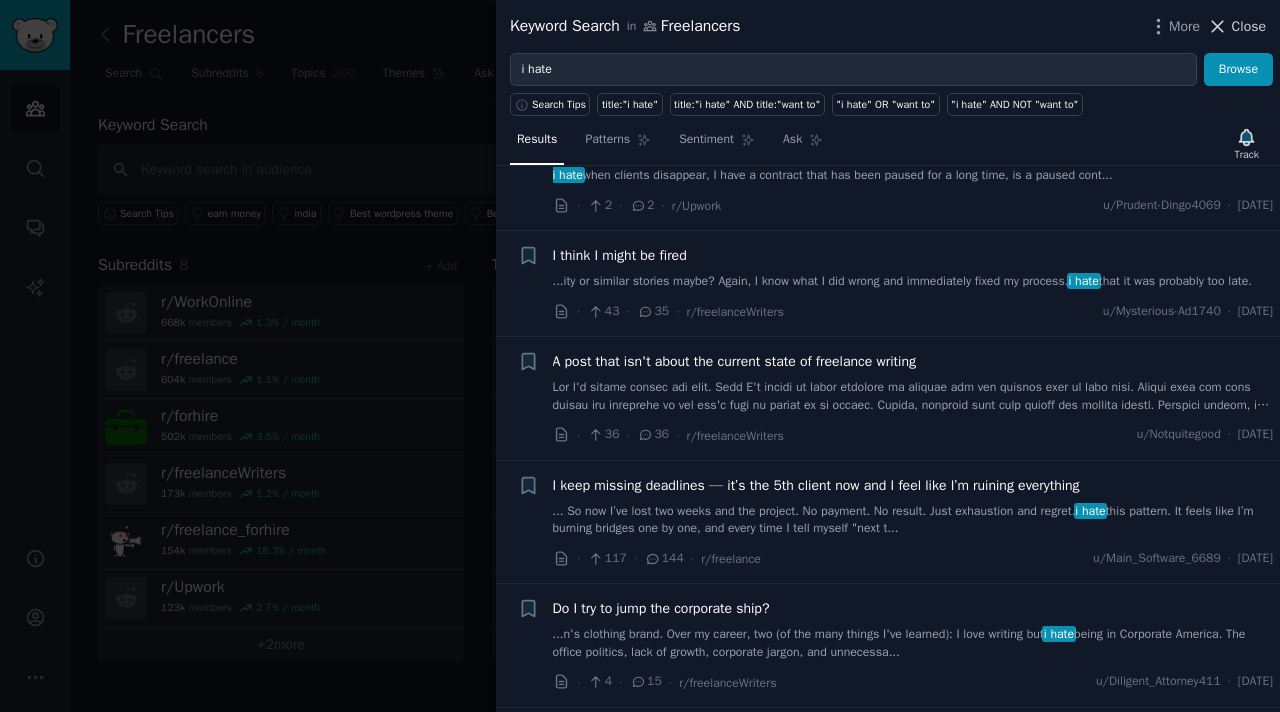 click on "Close" at bounding box center (1249, 26) 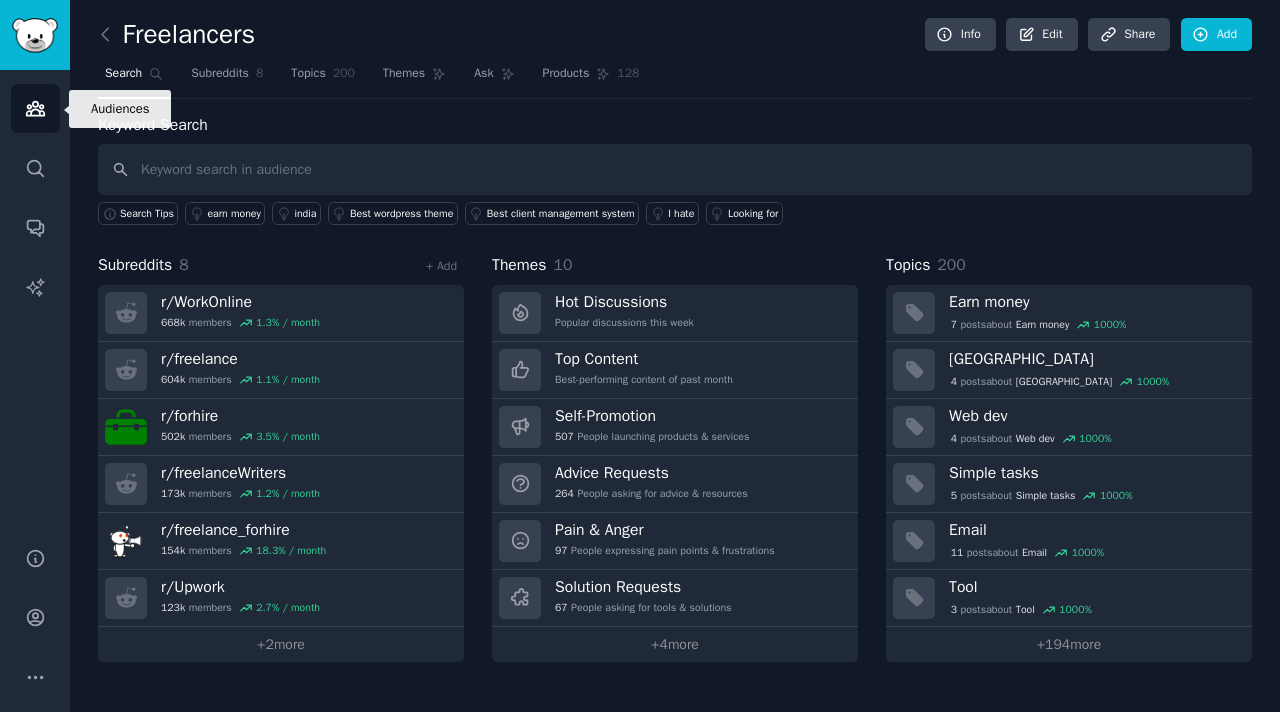click 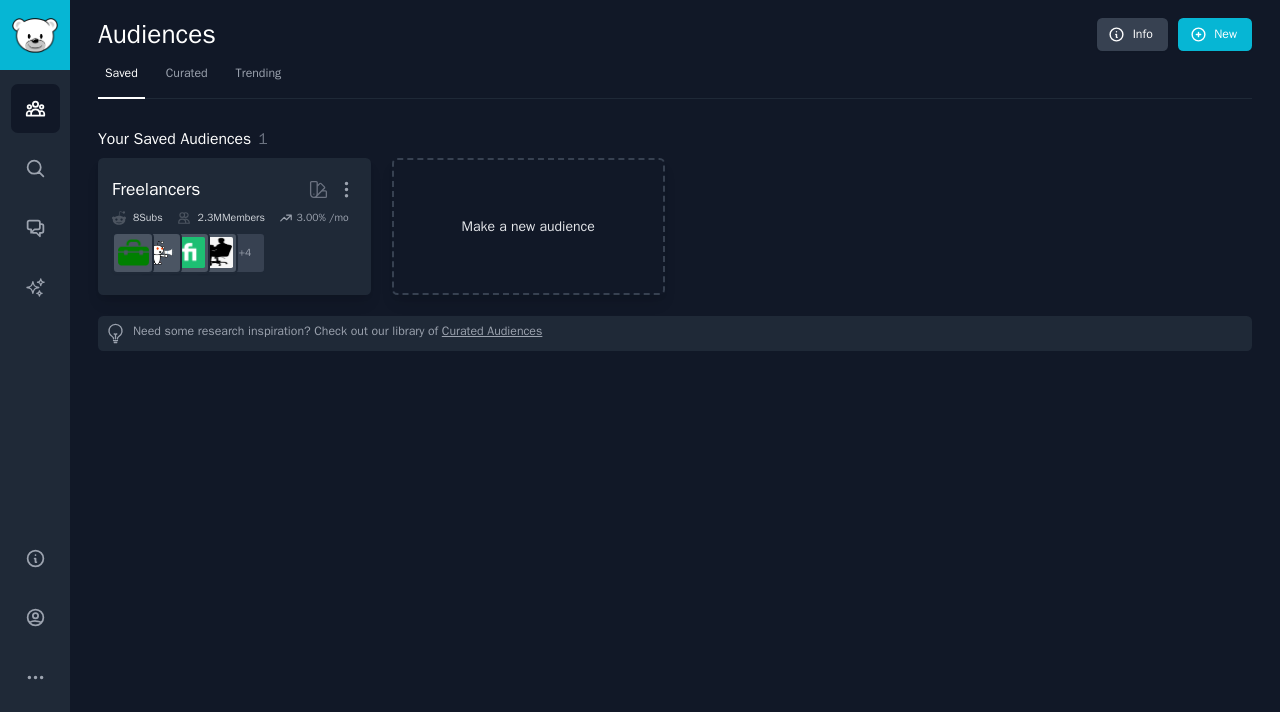 click on "Make a new audience" at bounding box center [528, 226] 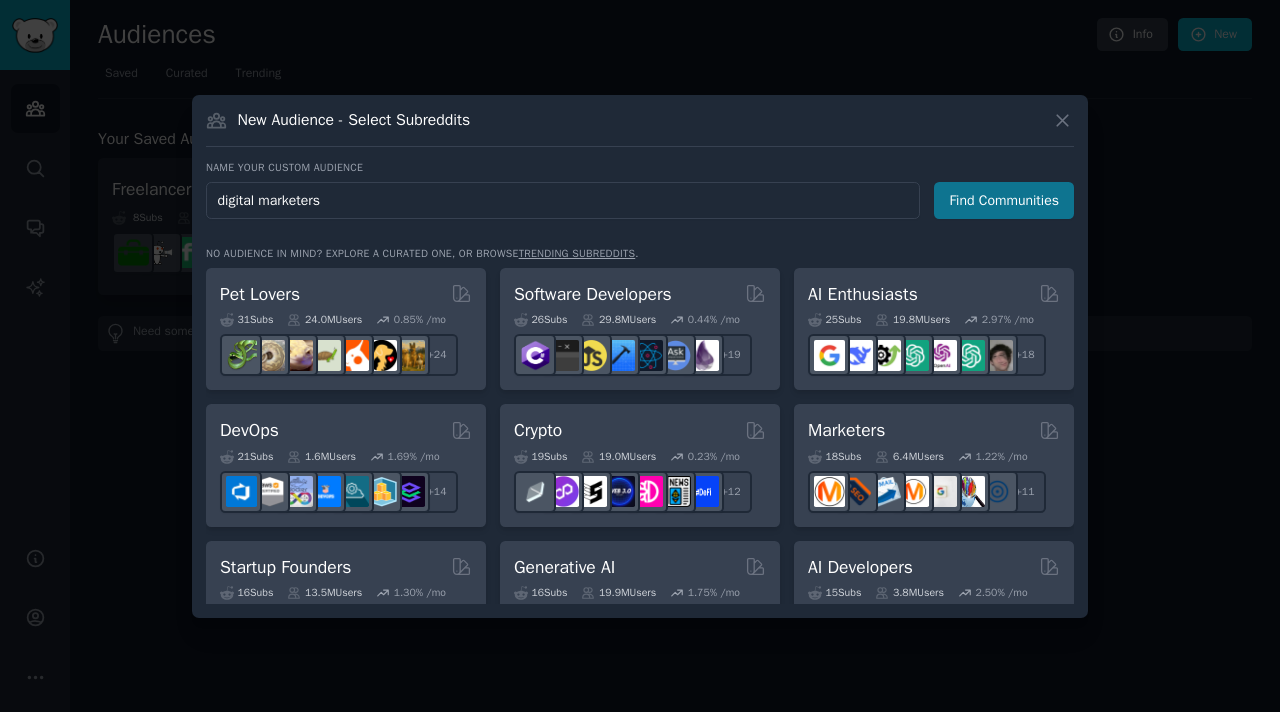 type on "digital marketers" 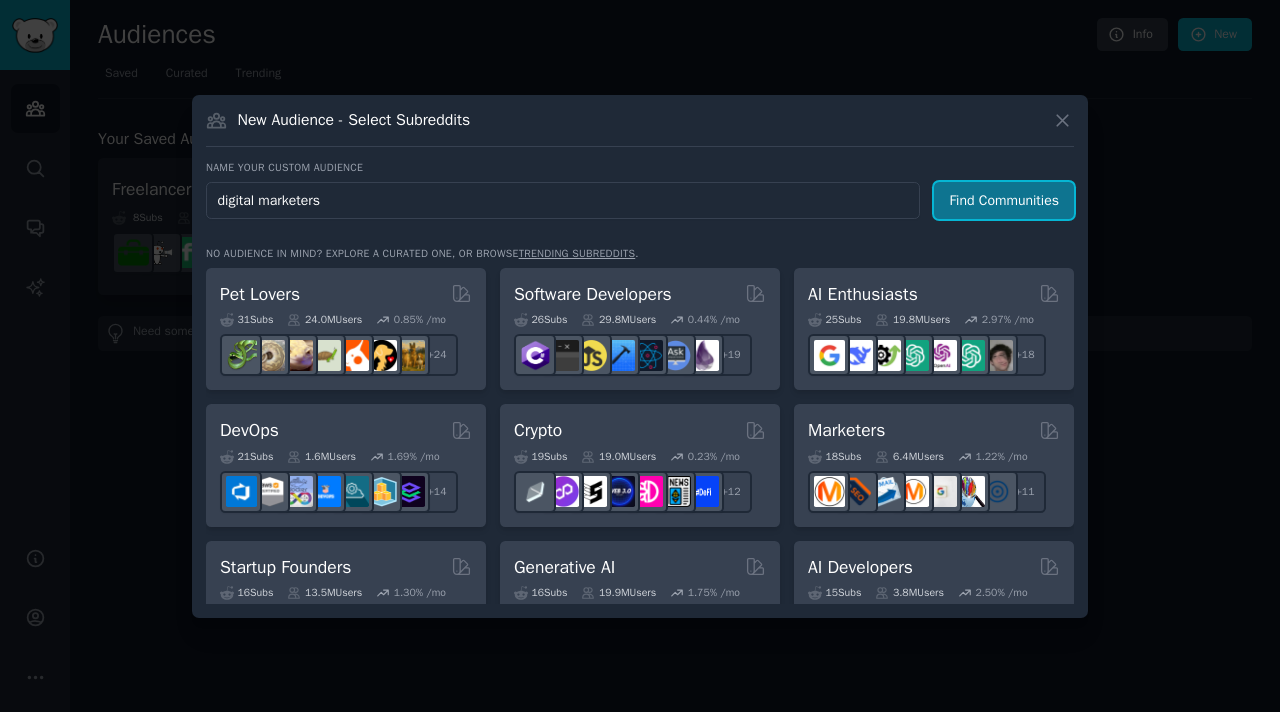 click on "Find Communities" at bounding box center (1004, 200) 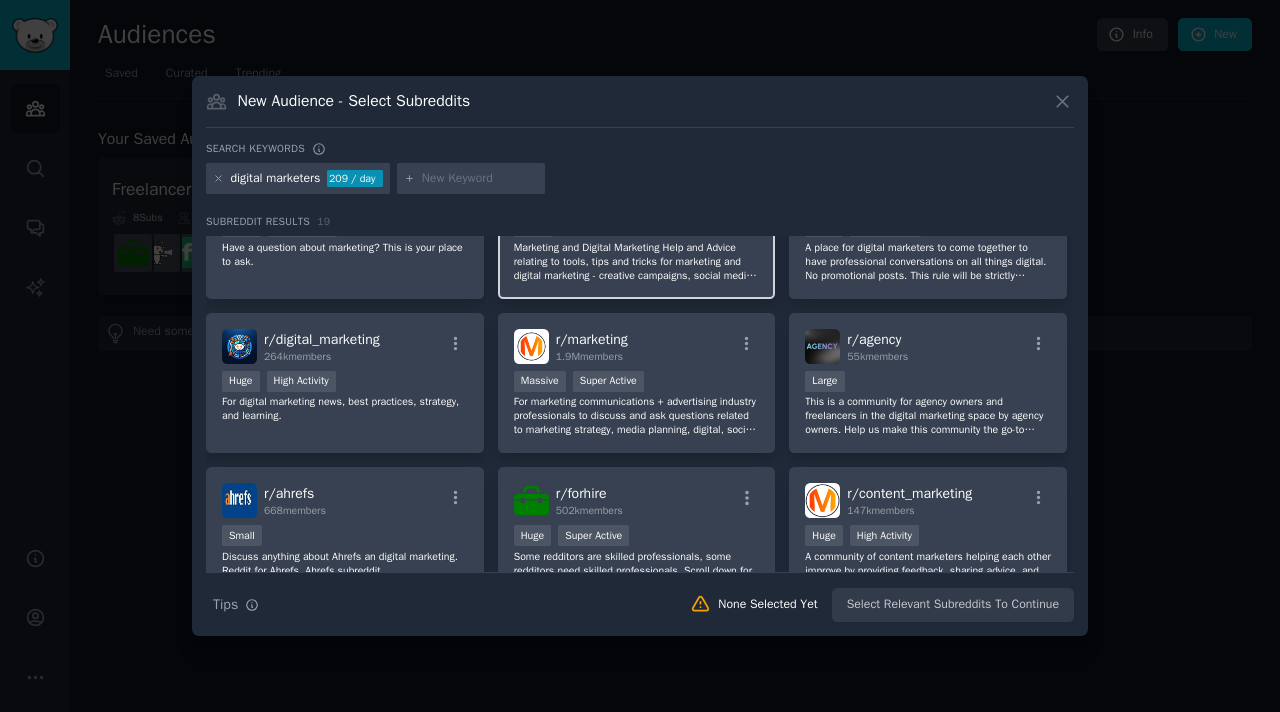 scroll, scrollTop: 0, scrollLeft: 0, axis: both 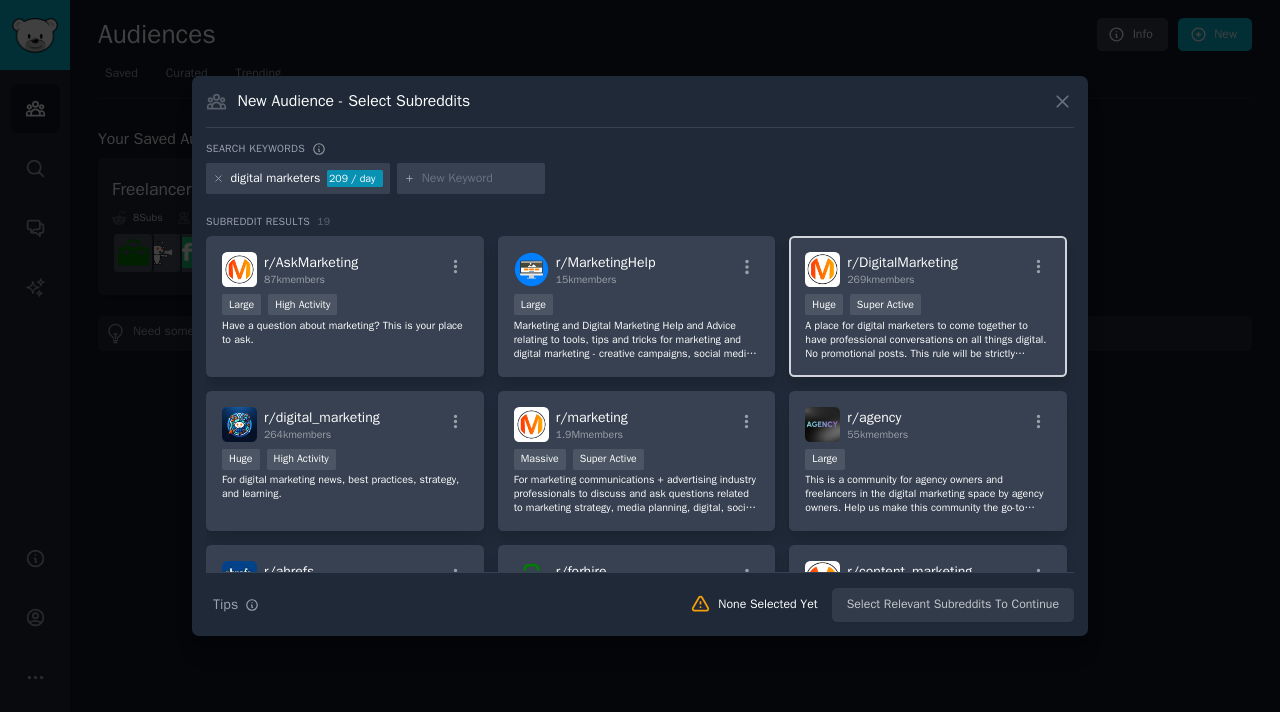 click on "r/ DigitalMarketing" at bounding box center (902, 262) 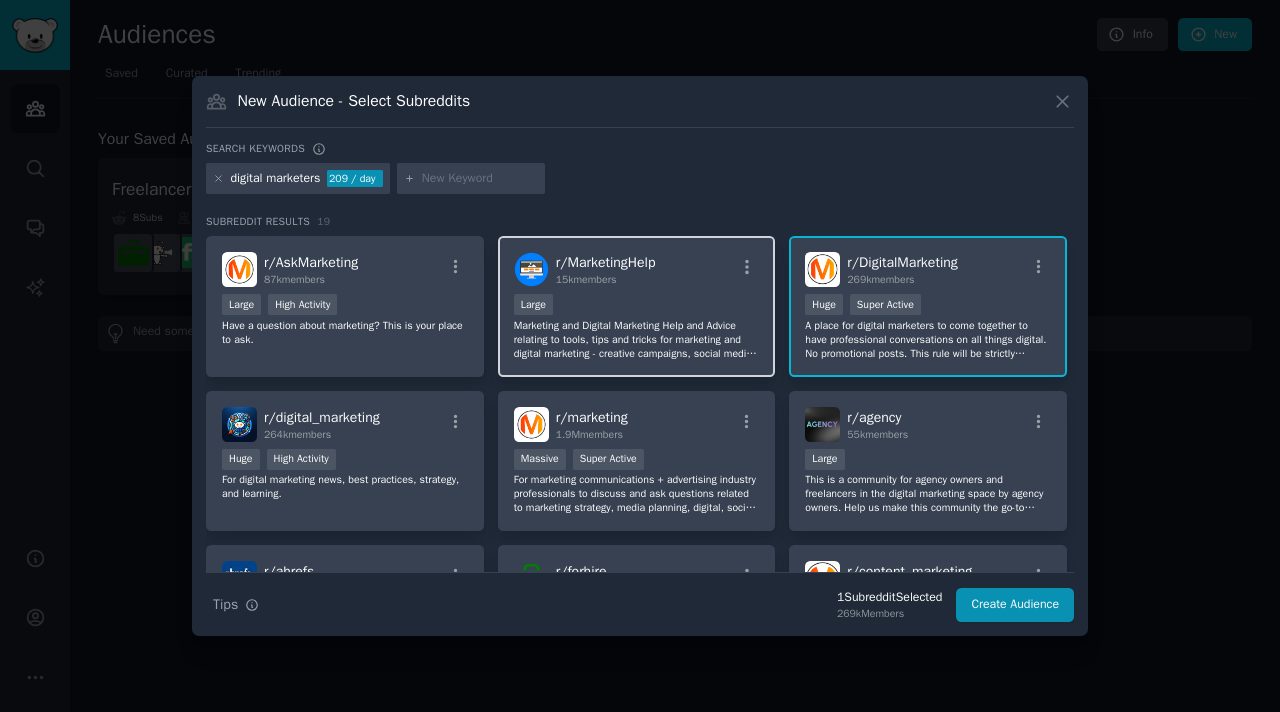 click on "Large" at bounding box center [637, 306] 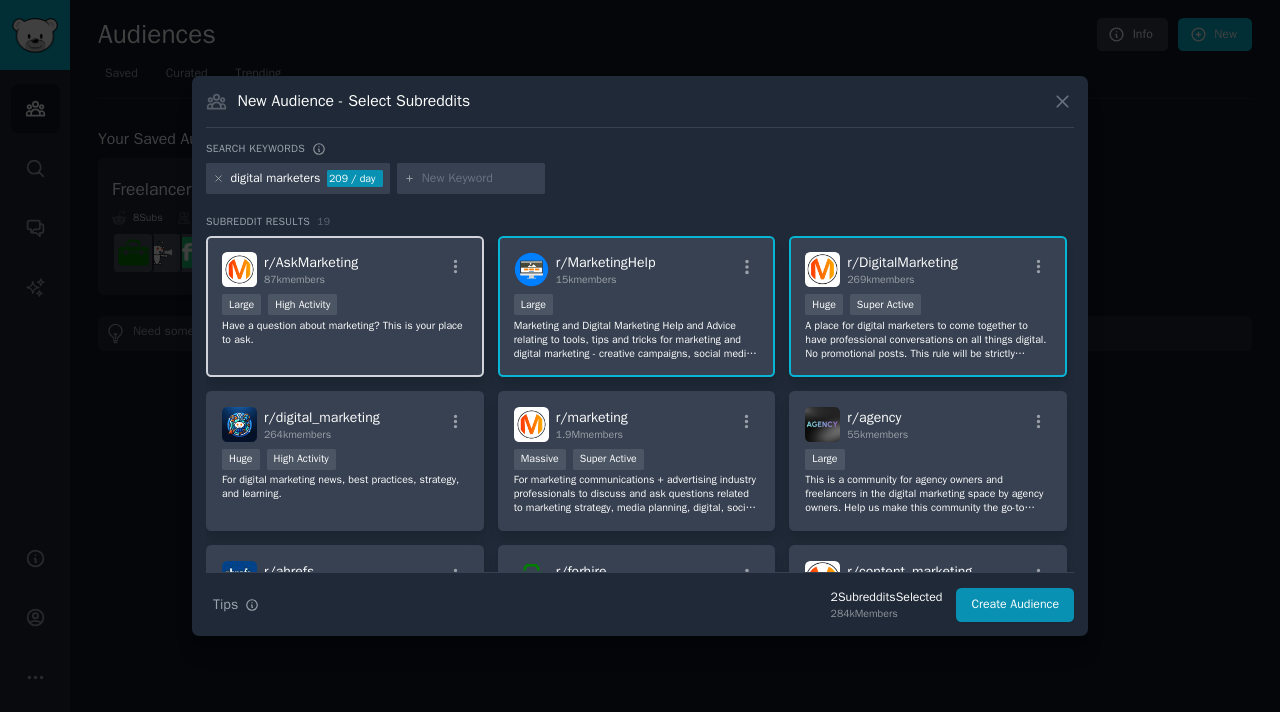click on "Have a question about marketing? This is your place to ask." at bounding box center [345, 333] 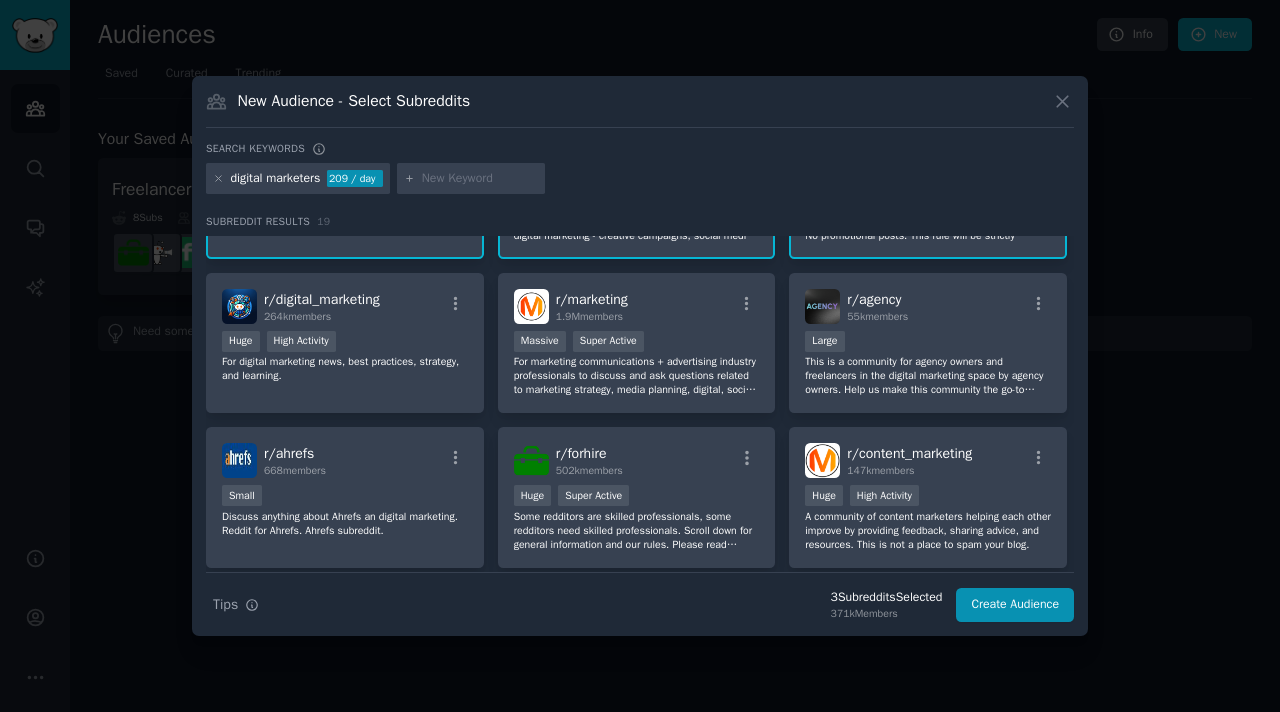 scroll, scrollTop: 126, scrollLeft: 0, axis: vertical 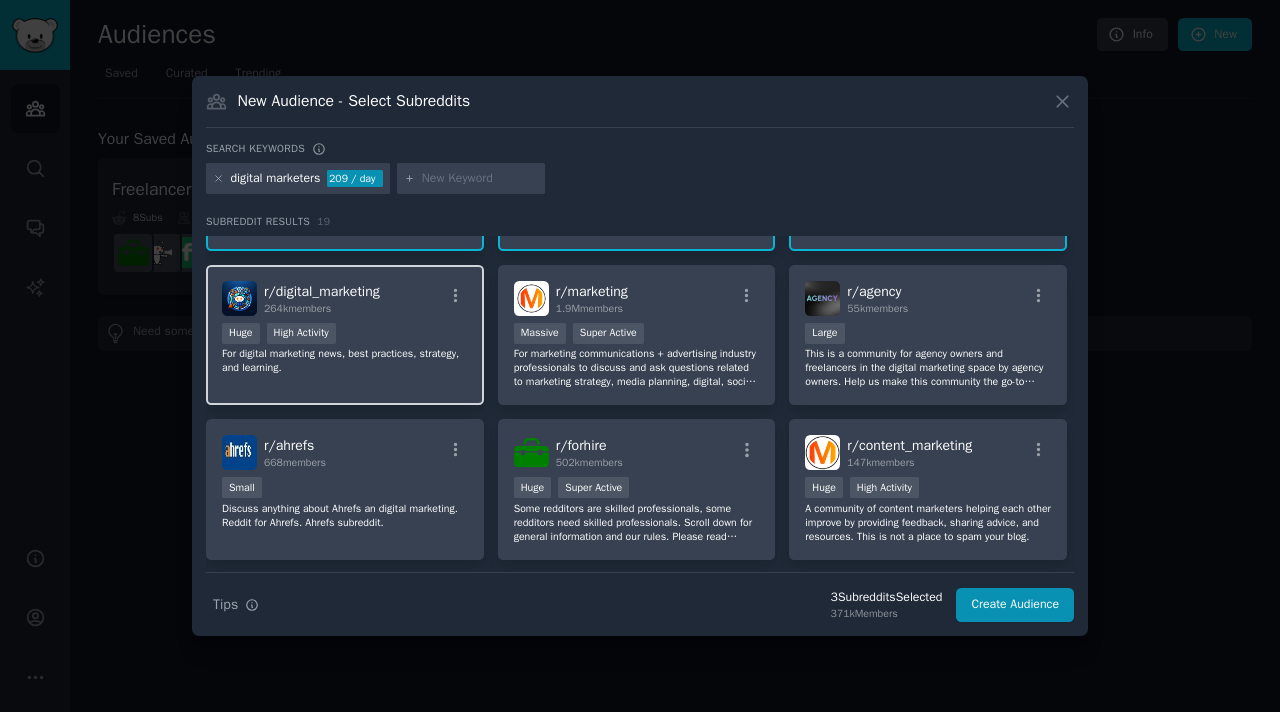 click on "Huge High Activity" at bounding box center [345, 335] 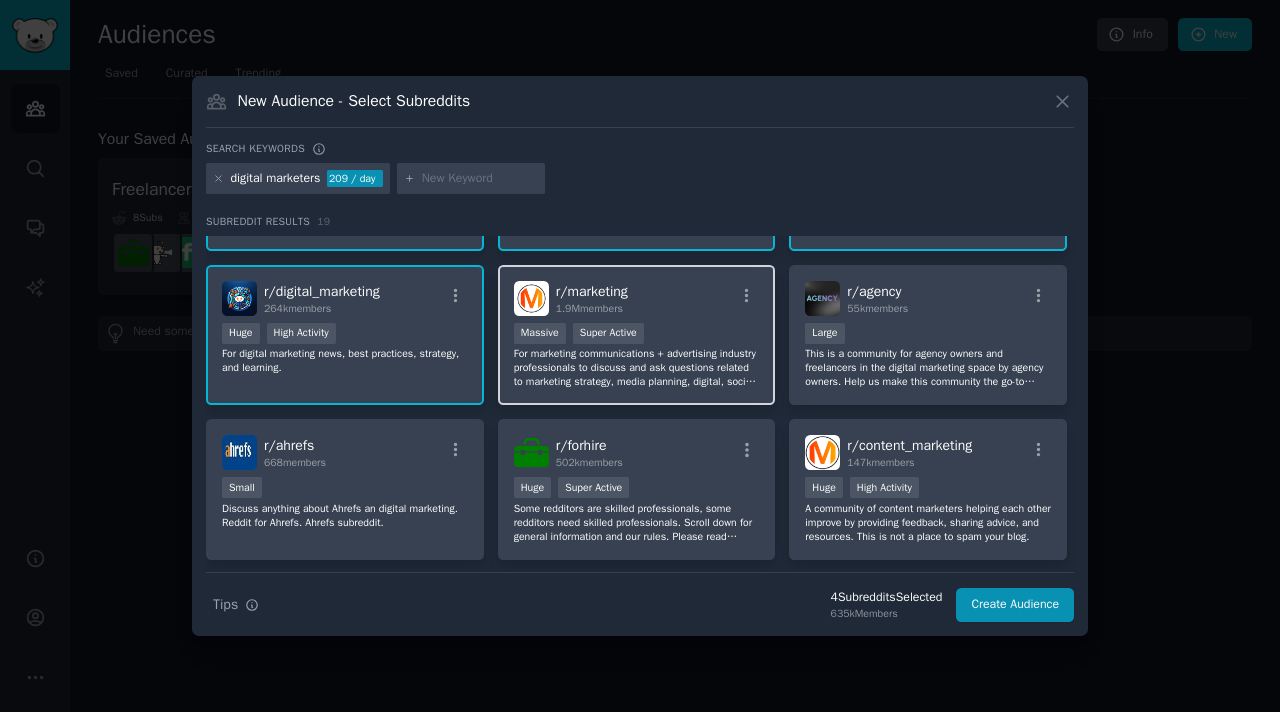 click on "r/ marketing 1.9M  members" at bounding box center [637, 298] 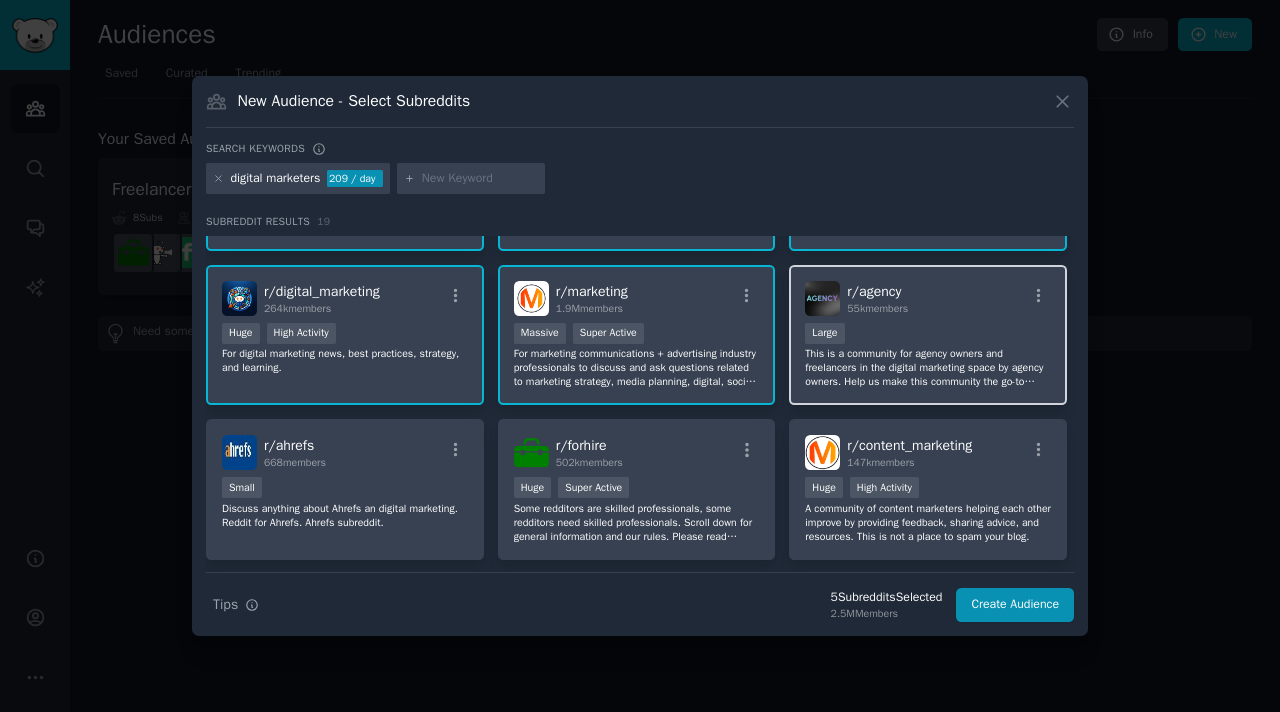 click on "This is a community for agency owners and freelancers in the digital marketing space by agency owners. Help us make this community the go-to resource for peer-to-peer agency growth and connections!" at bounding box center (928, 368) 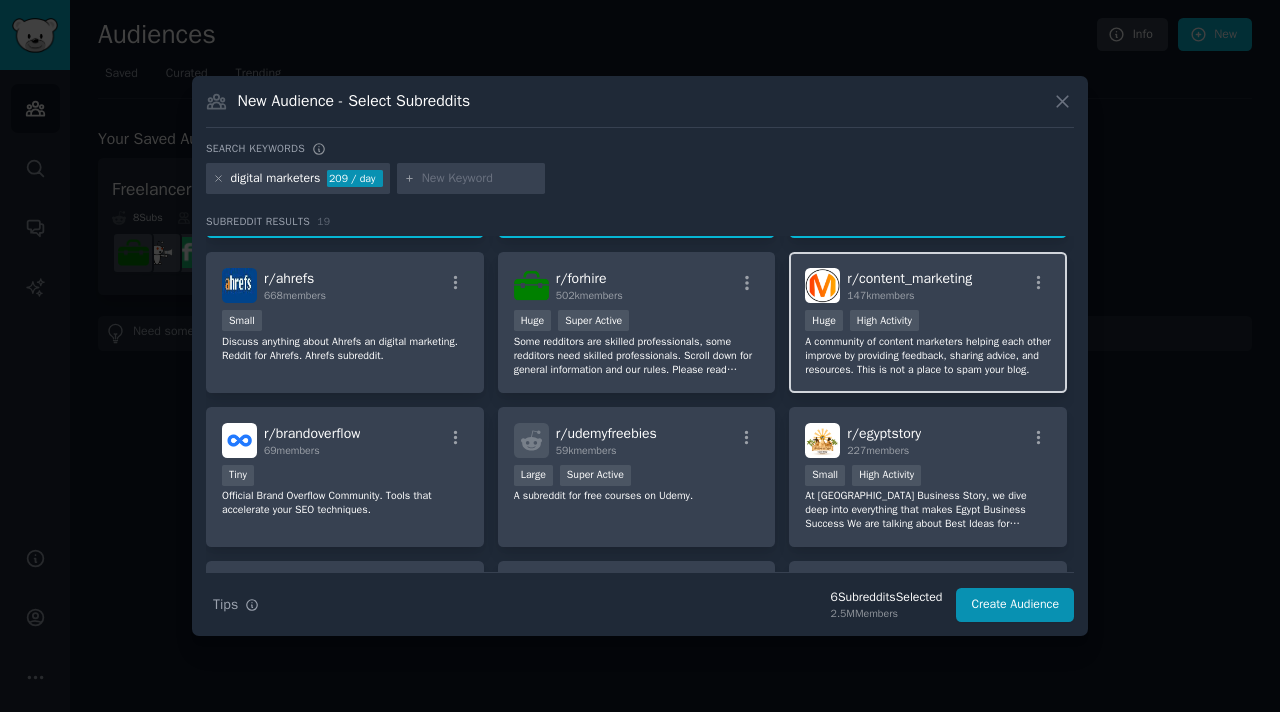 scroll, scrollTop: 315, scrollLeft: 0, axis: vertical 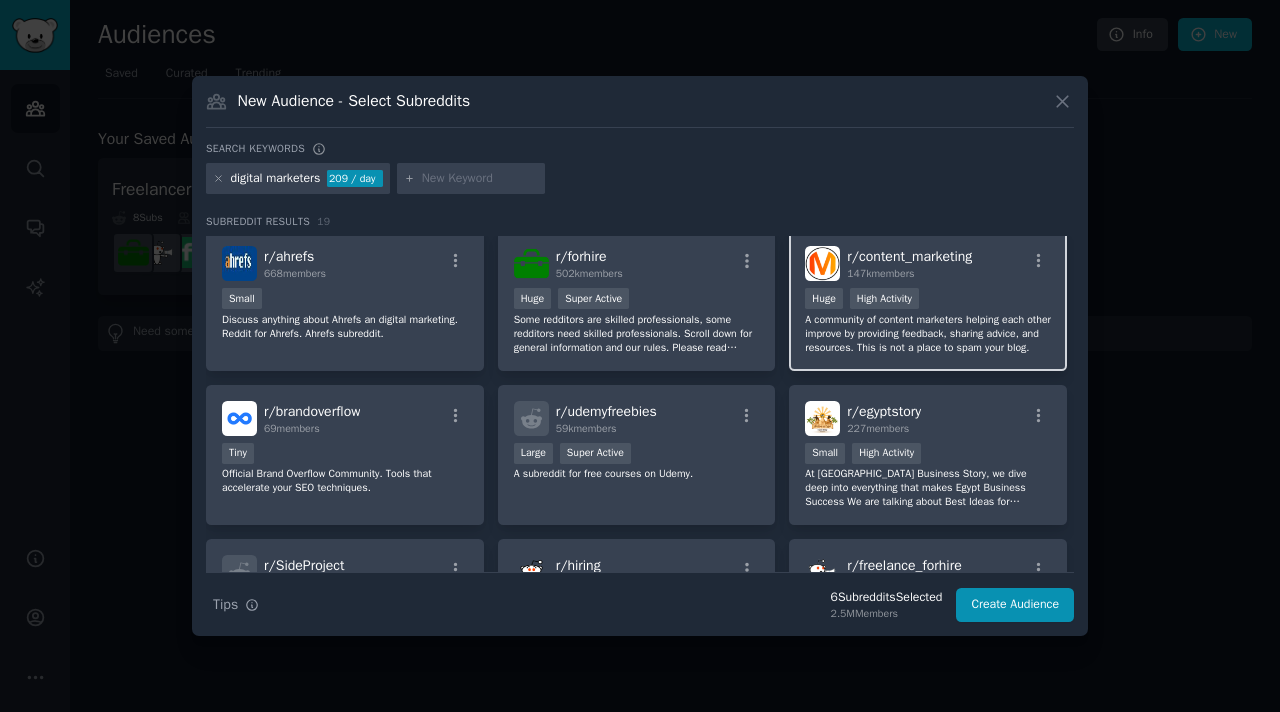 click on "Huge High Activity" at bounding box center (928, 300) 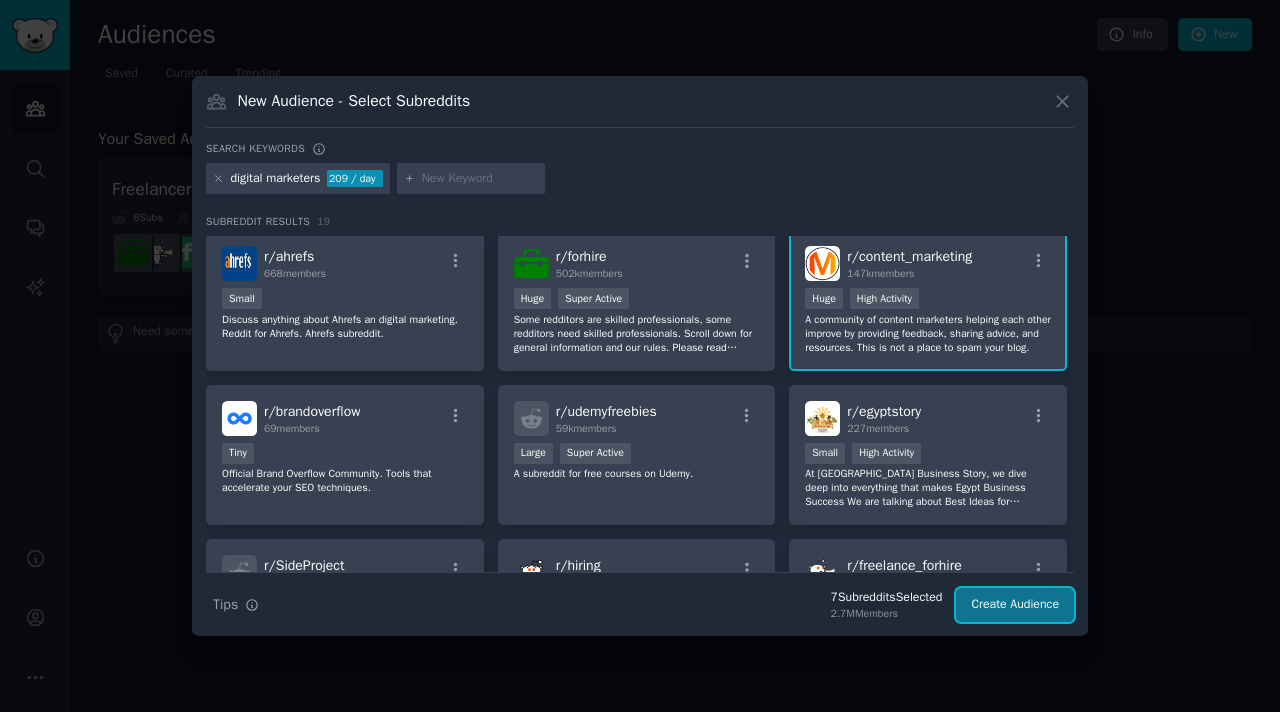 click on "Create Audience" at bounding box center (1015, 605) 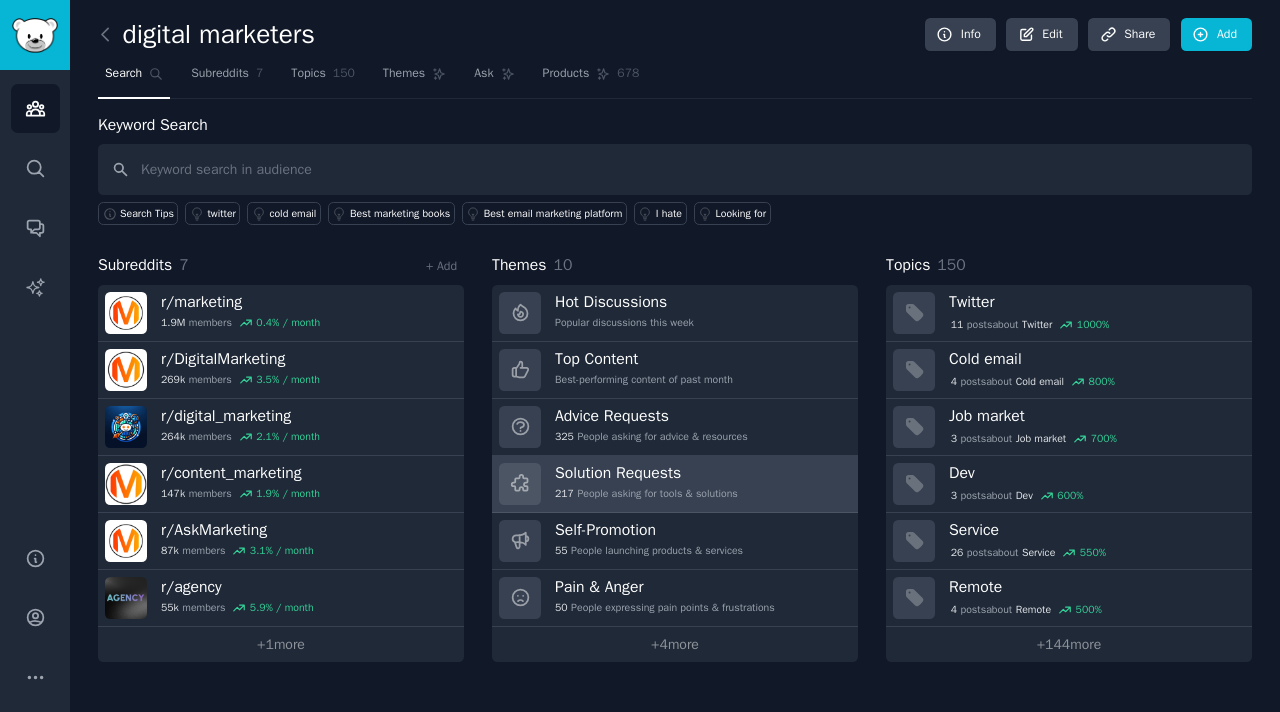 click on "217 People asking for tools & solutions" at bounding box center (646, 494) 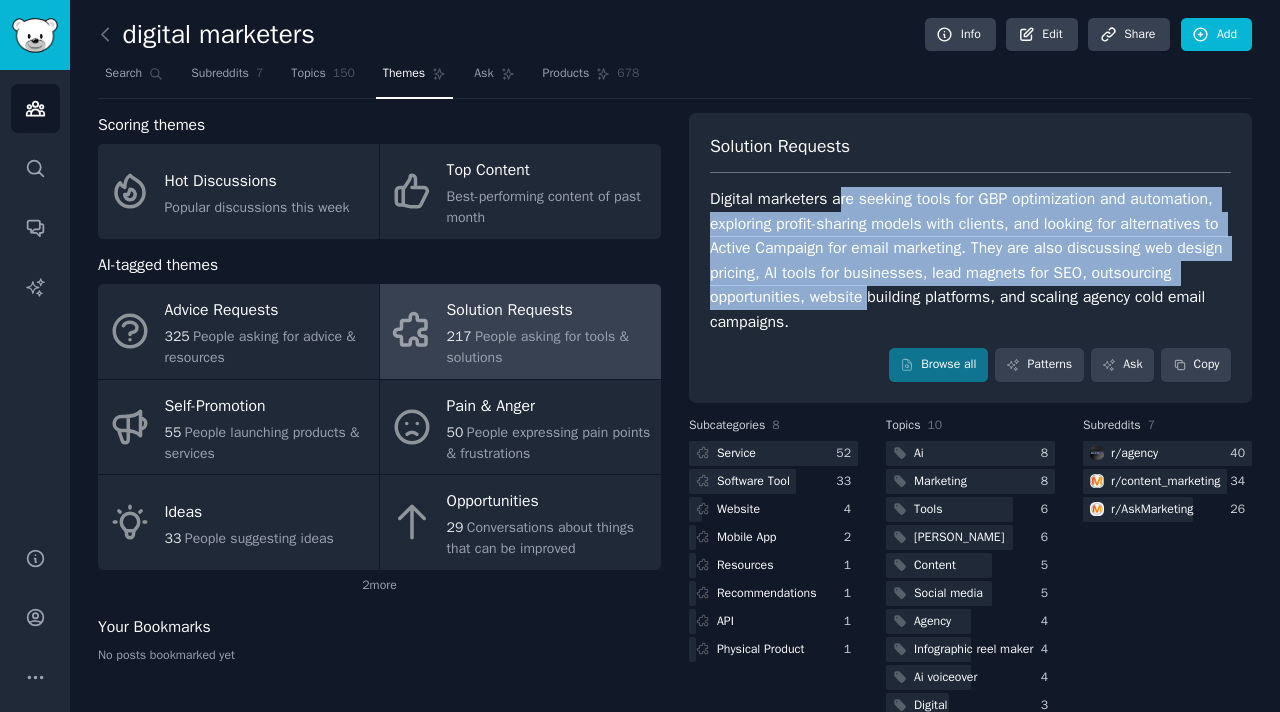 drag, startPoint x: 841, startPoint y: 197, endPoint x: 961, endPoint y: 287, distance: 150 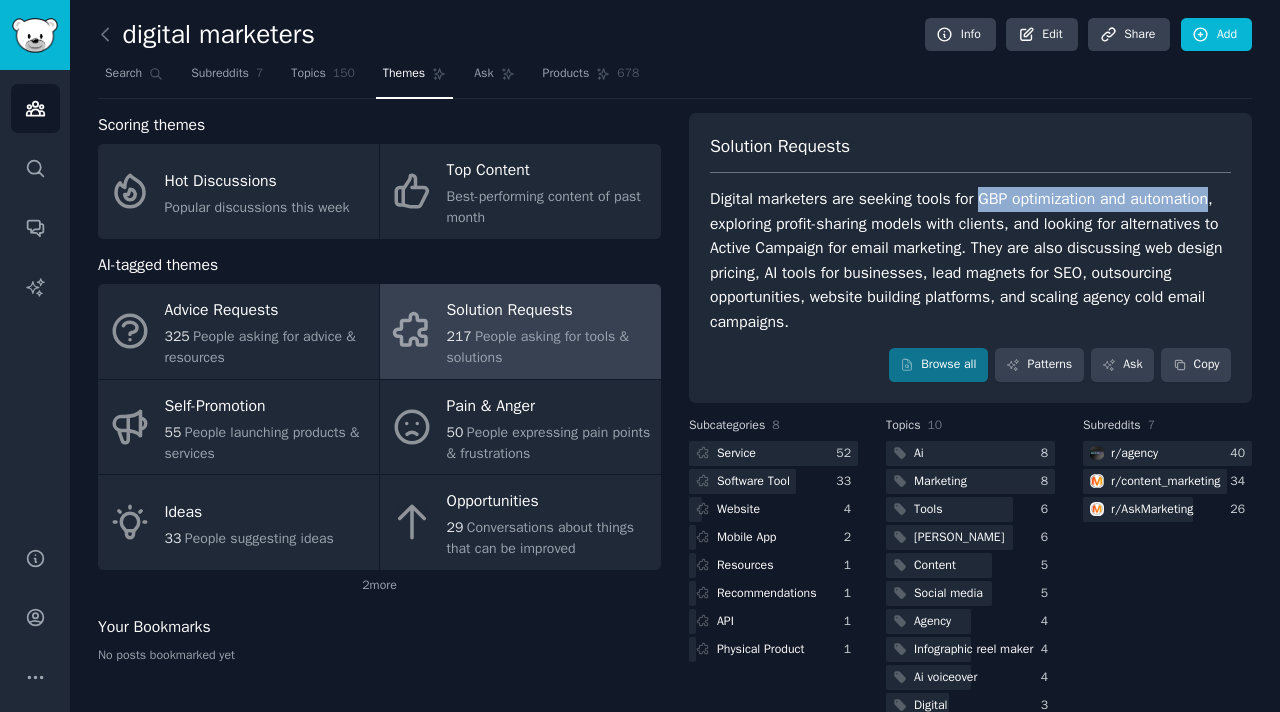 drag, startPoint x: 985, startPoint y: 200, endPoint x: 1225, endPoint y: 194, distance: 240.07498 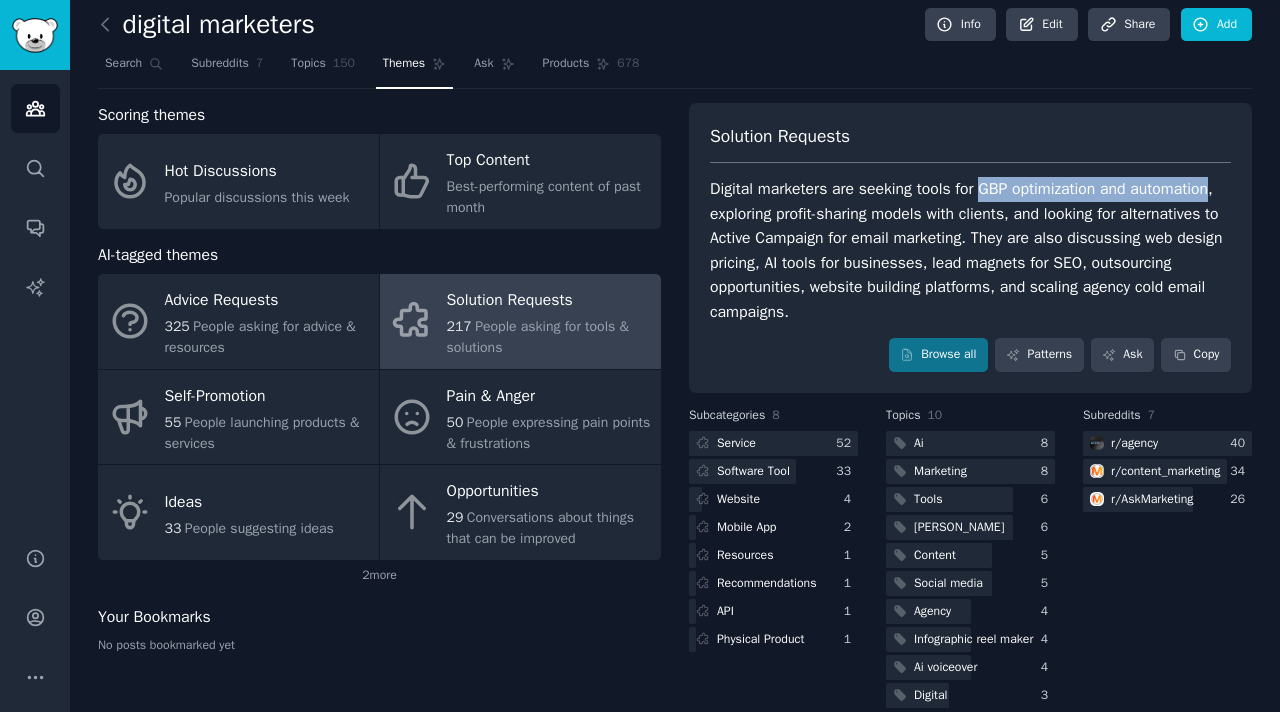 scroll, scrollTop: 0, scrollLeft: 0, axis: both 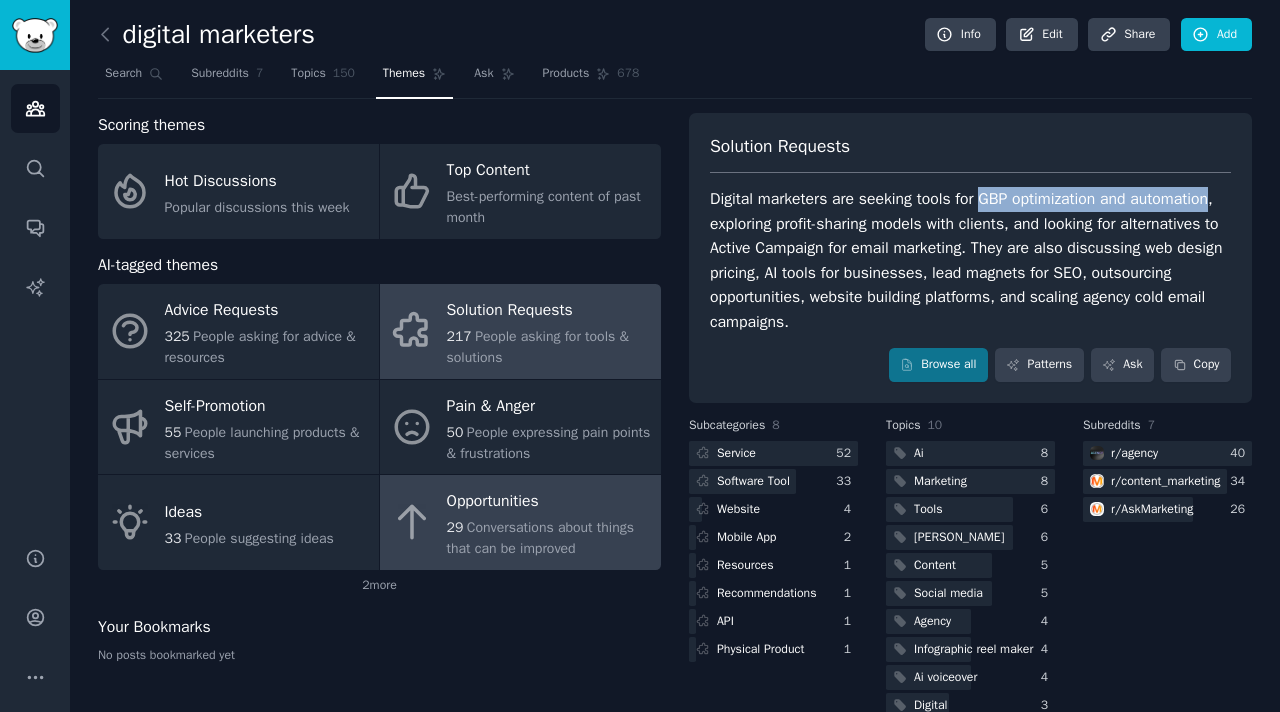 click on "Conversations about things that can be improved" at bounding box center (540, 538) 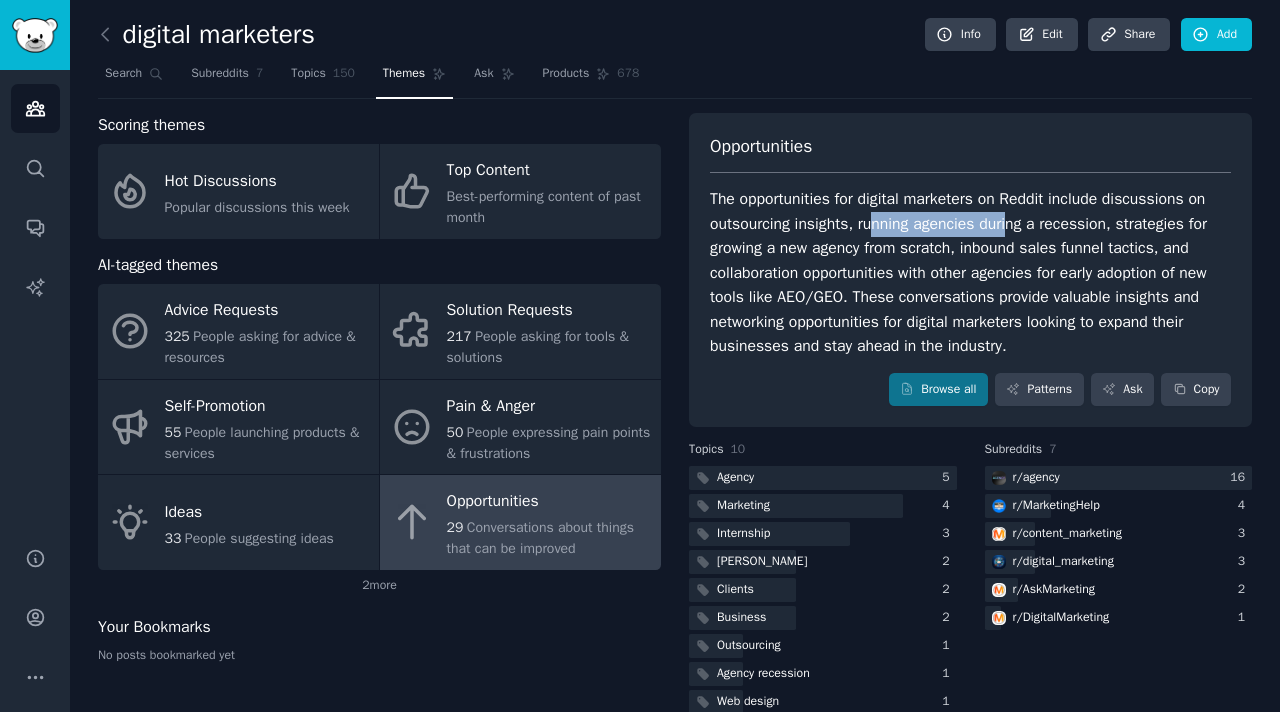 drag, startPoint x: 877, startPoint y: 224, endPoint x: 1018, endPoint y: 221, distance: 141.0319 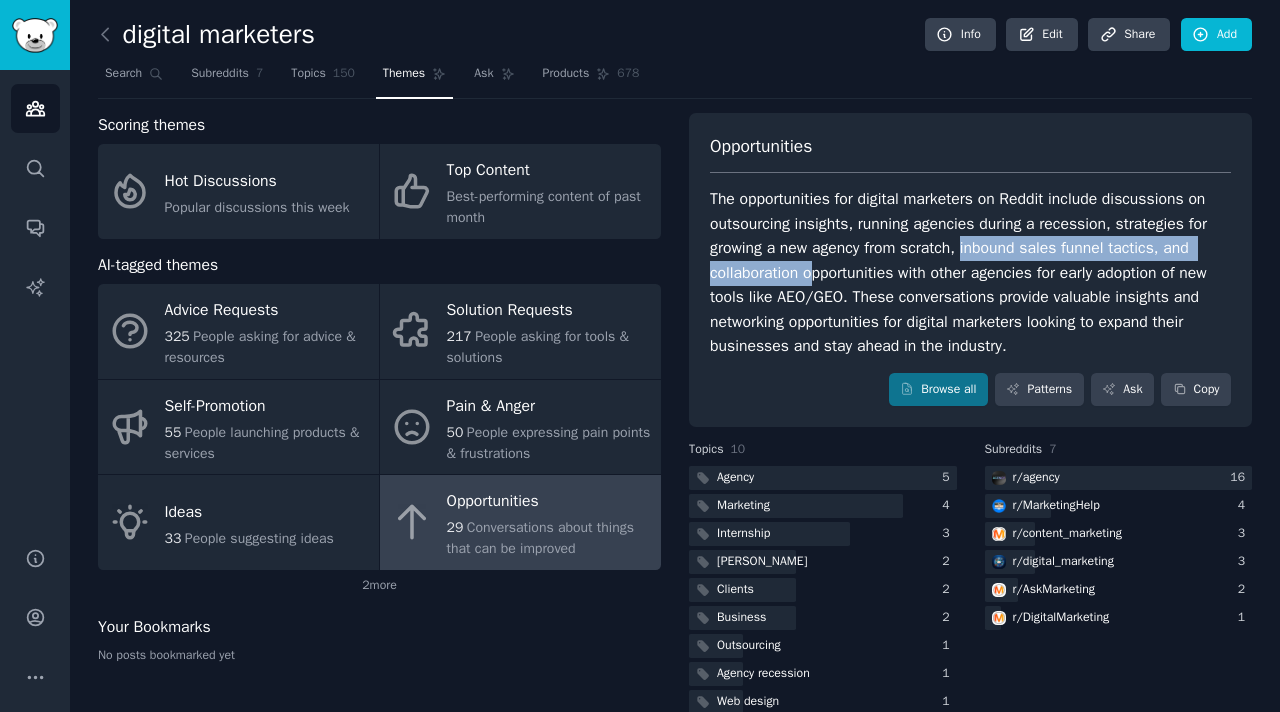 drag, startPoint x: 973, startPoint y: 249, endPoint x: 816, endPoint y: 268, distance: 158.14551 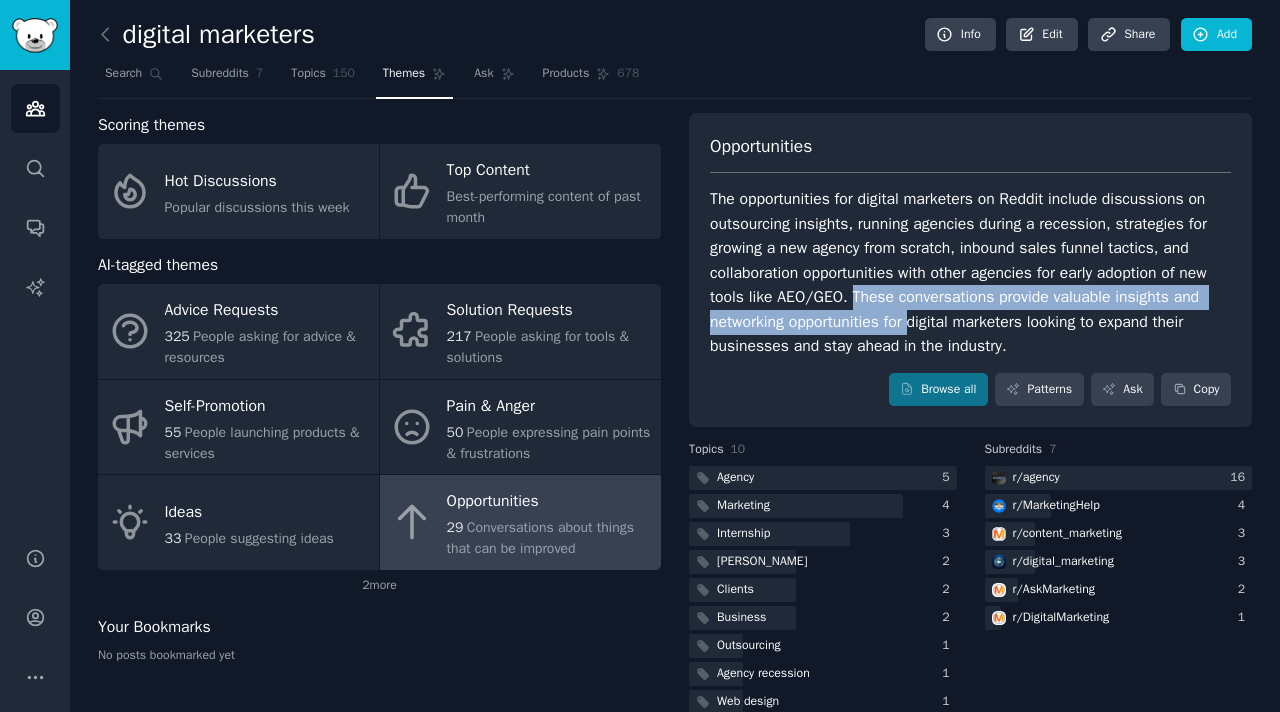drag, startPoint x: 855, startPoint y: 297, endPoint x: 917, endPoint y: 321, distance: 66.48308 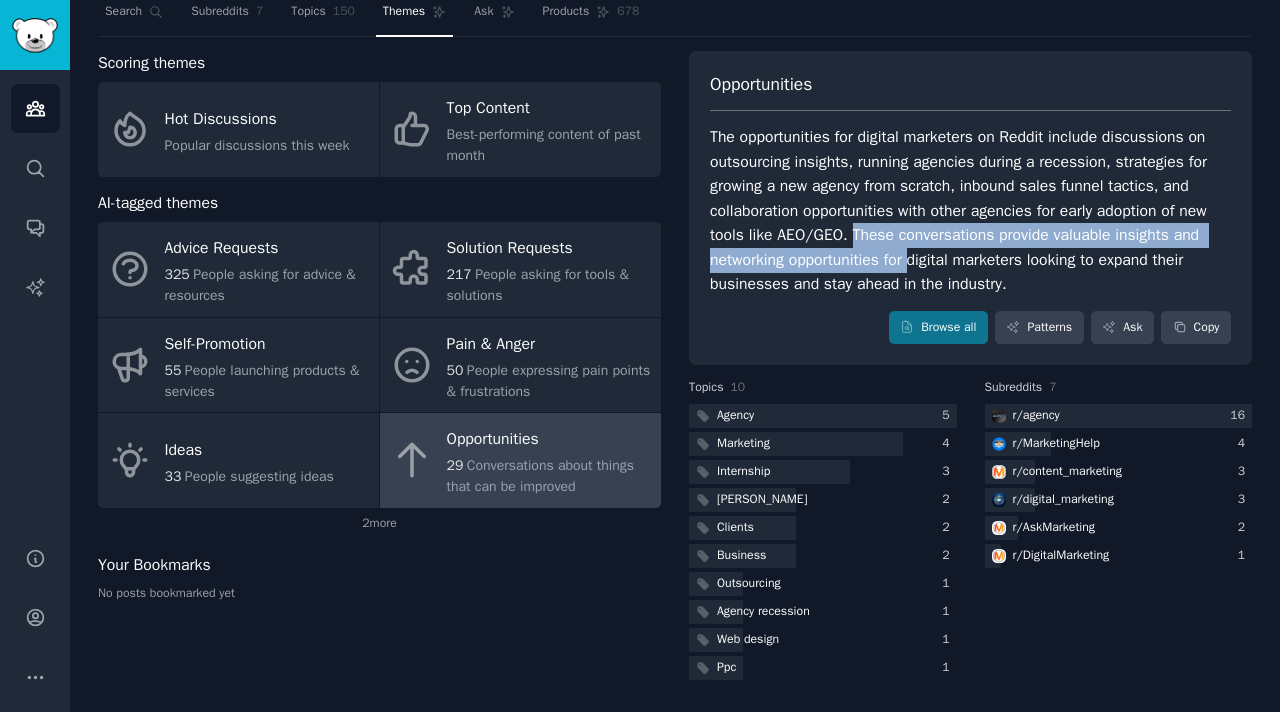 scroll, scrollTop: 0, scrollLeft: 0, axis: both 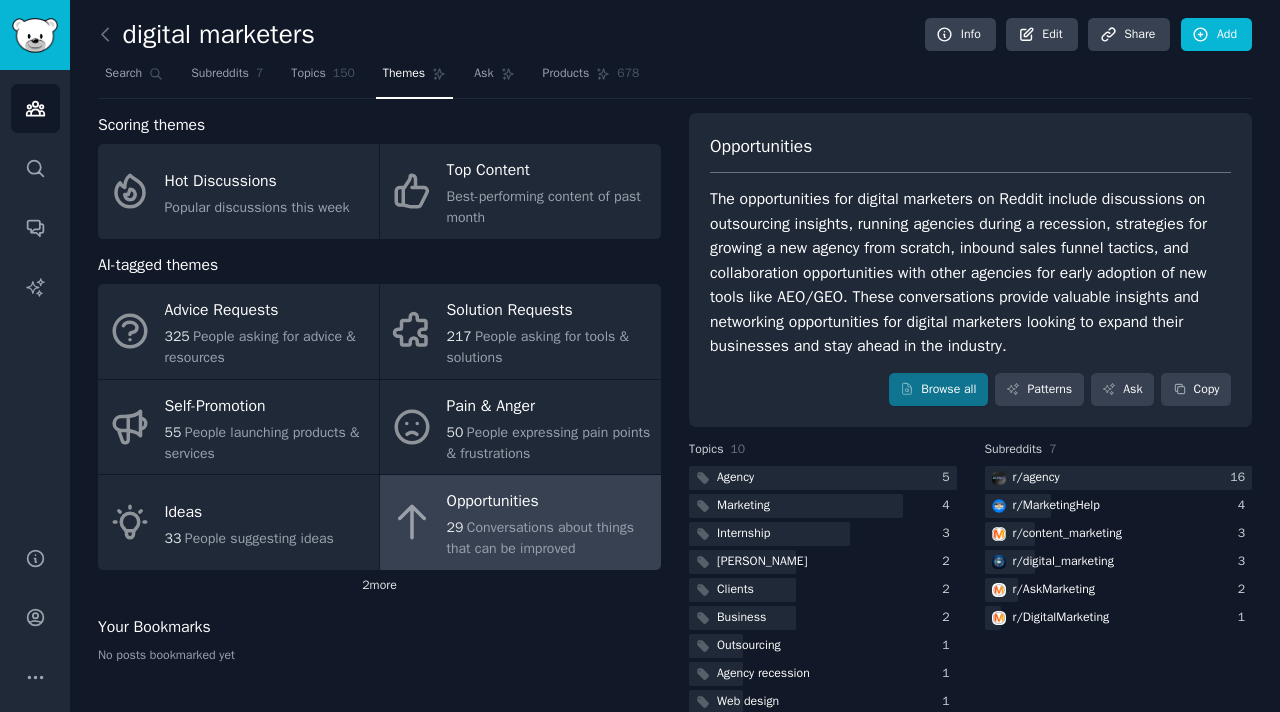 click on "2  more" 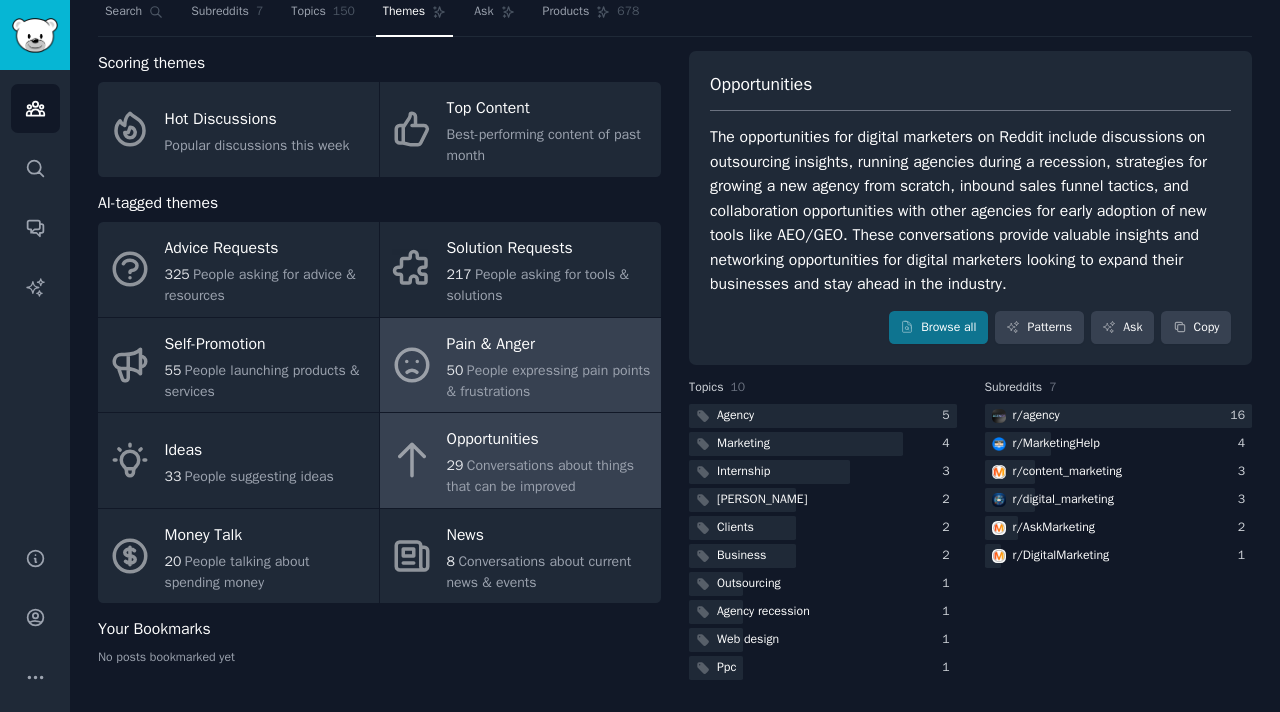 scroll, scrollTop: 0, scrollLeft: 0, axis: both 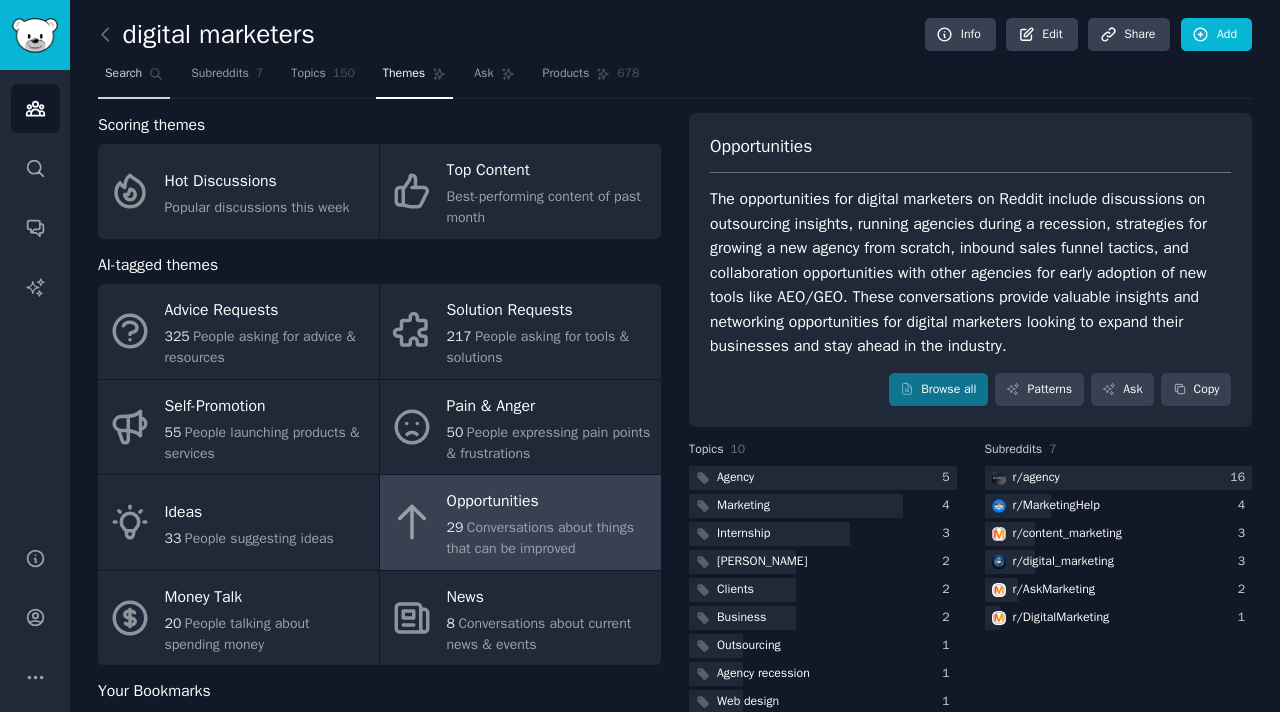 click on "Search" at bounding box center (134, 78) 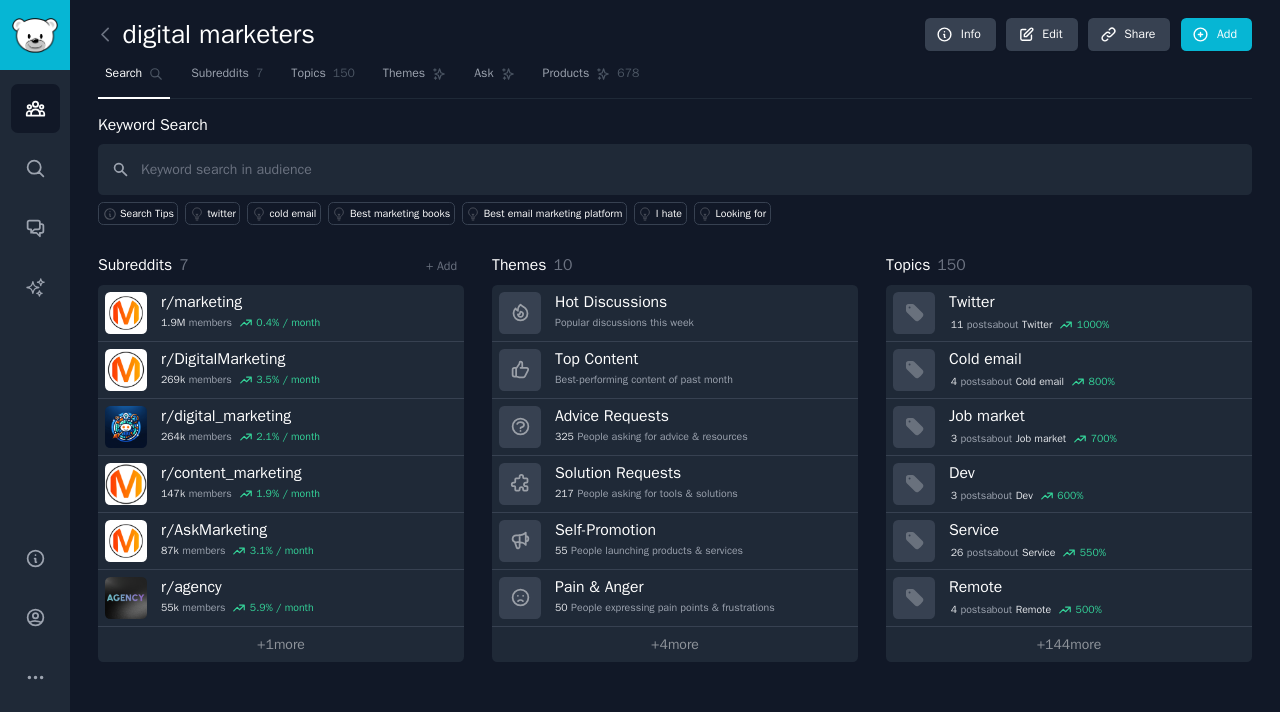 click at bounding box center [110, 35] 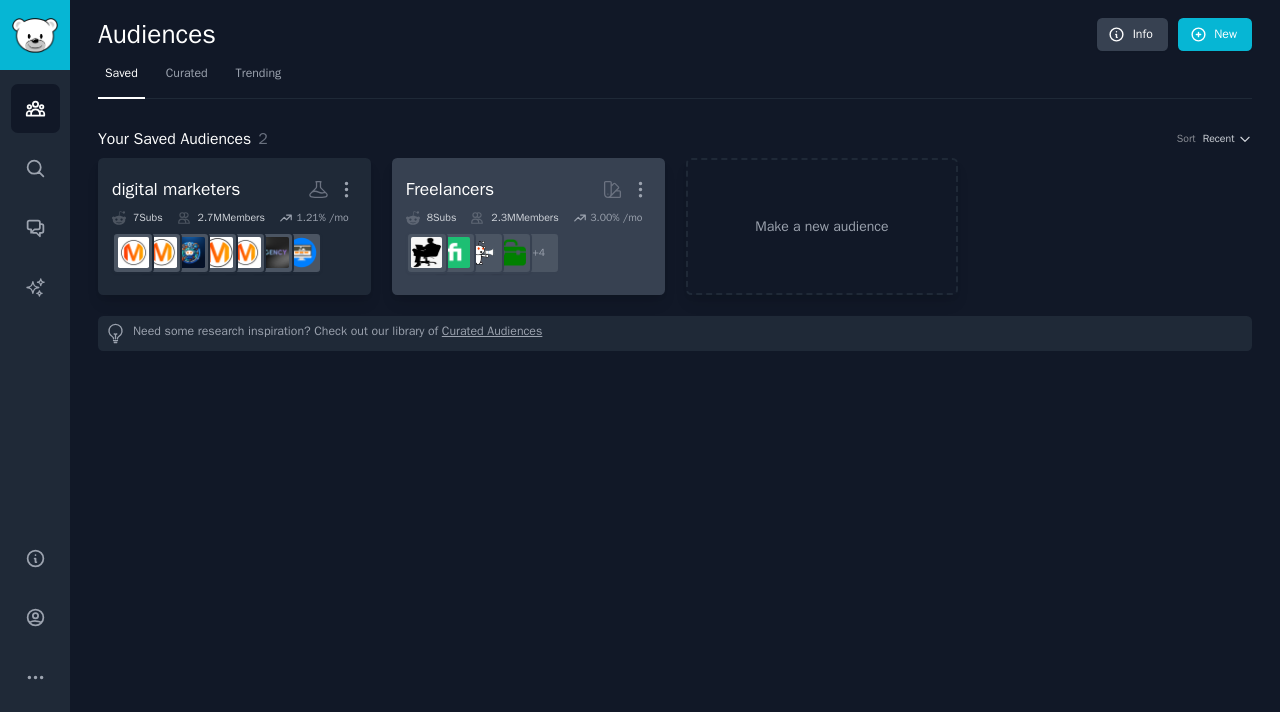 click on "Freelancers" at bounding box center [450, 189] 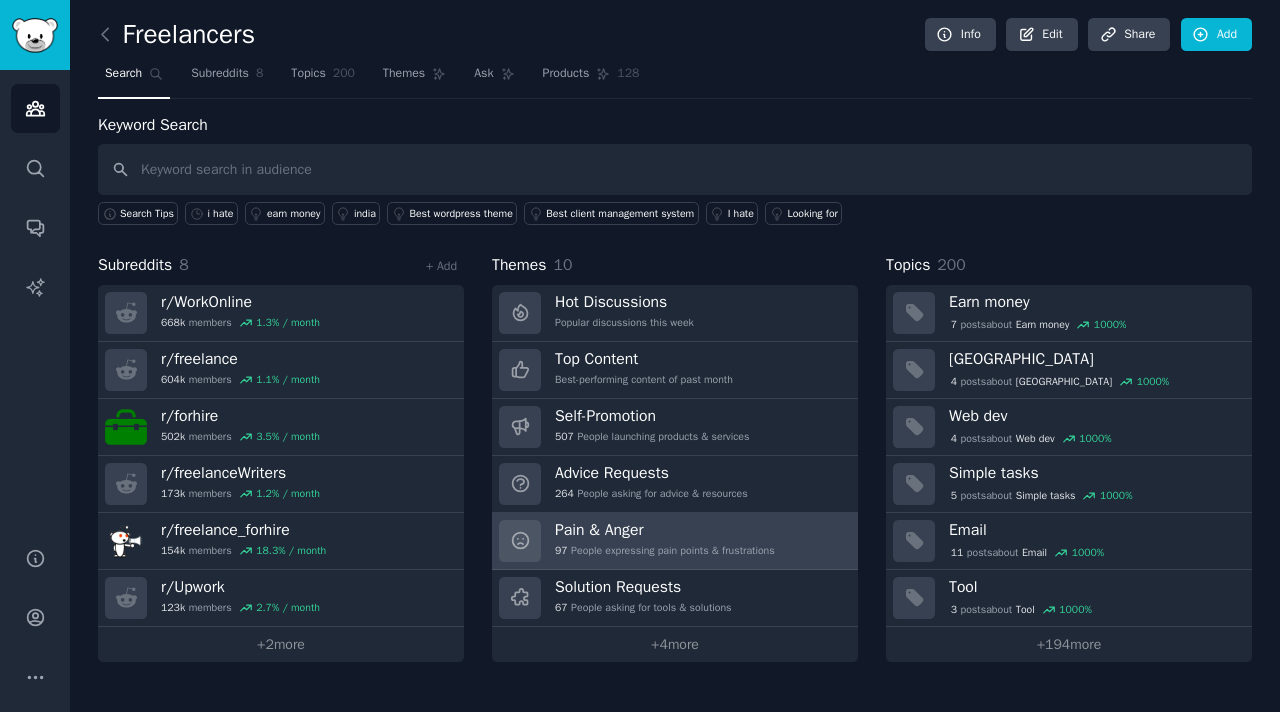 click on "Pain & Anger" at bounding box center [665, 530] 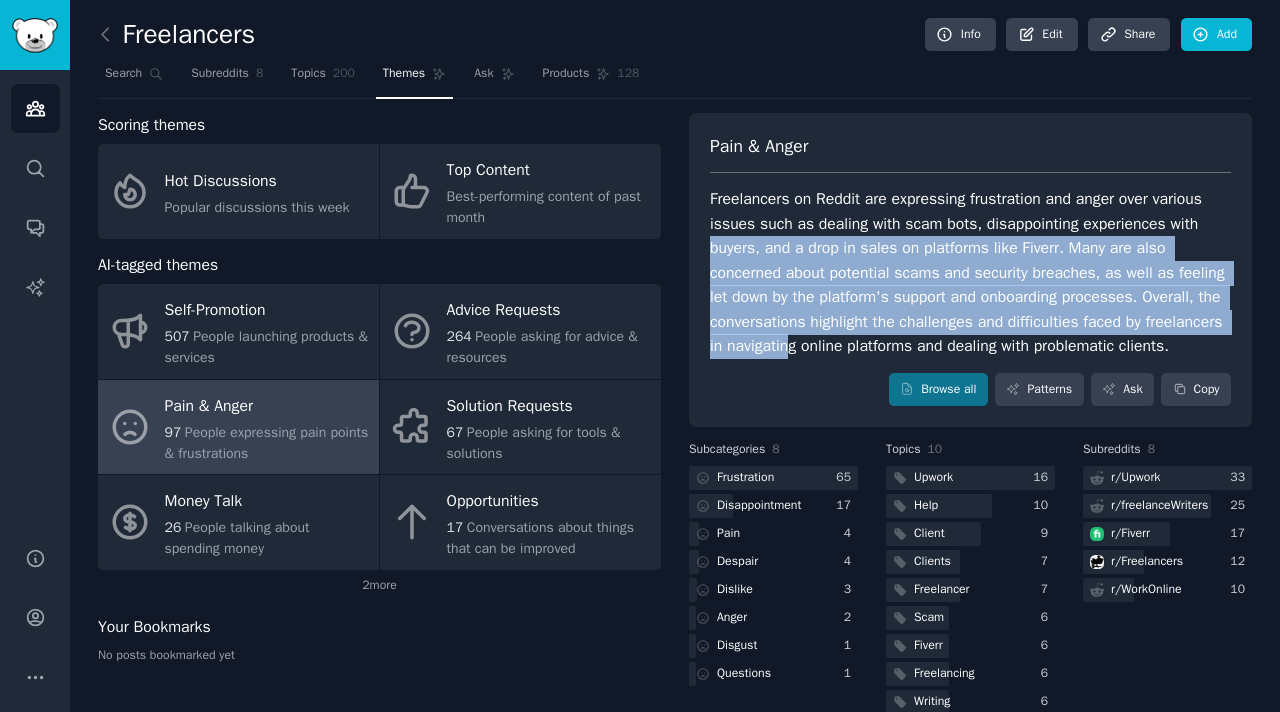 drag, startPoint x: 714, startPoint y: 238, endPoint x: 899, endPoint y: 354, distance: 218.3598 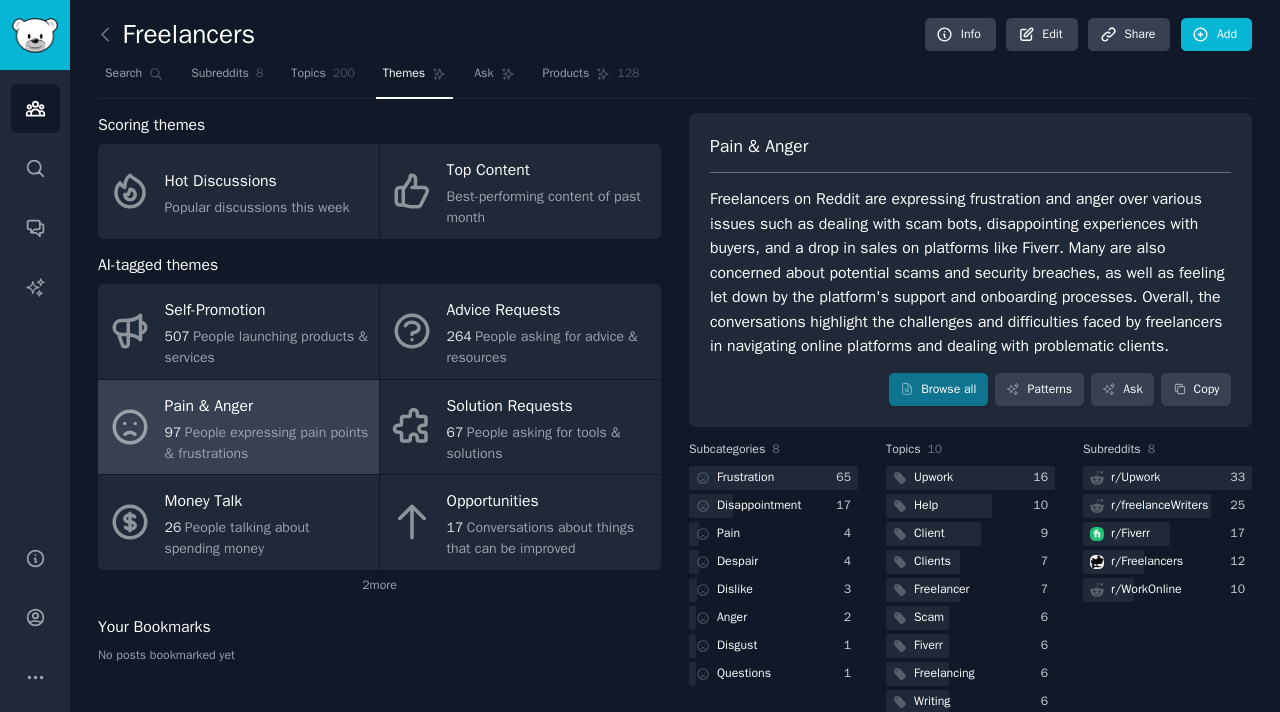 click on "Freelancers on Reddit are expressing frustration and anger over various issues such as dealing with scam bots, disappointing experiences with buyers, and a drop in sales on platforms like Fiverr. Many are also concerned about potential scams and security breaches, as well as feeling let down by the platform's support and onboarding processes. Overall, the conversations highlight the challenges and difficulties faced by freelancers in navigating online platforms and dealing with problematic clients." at bounding box center (970, 273) 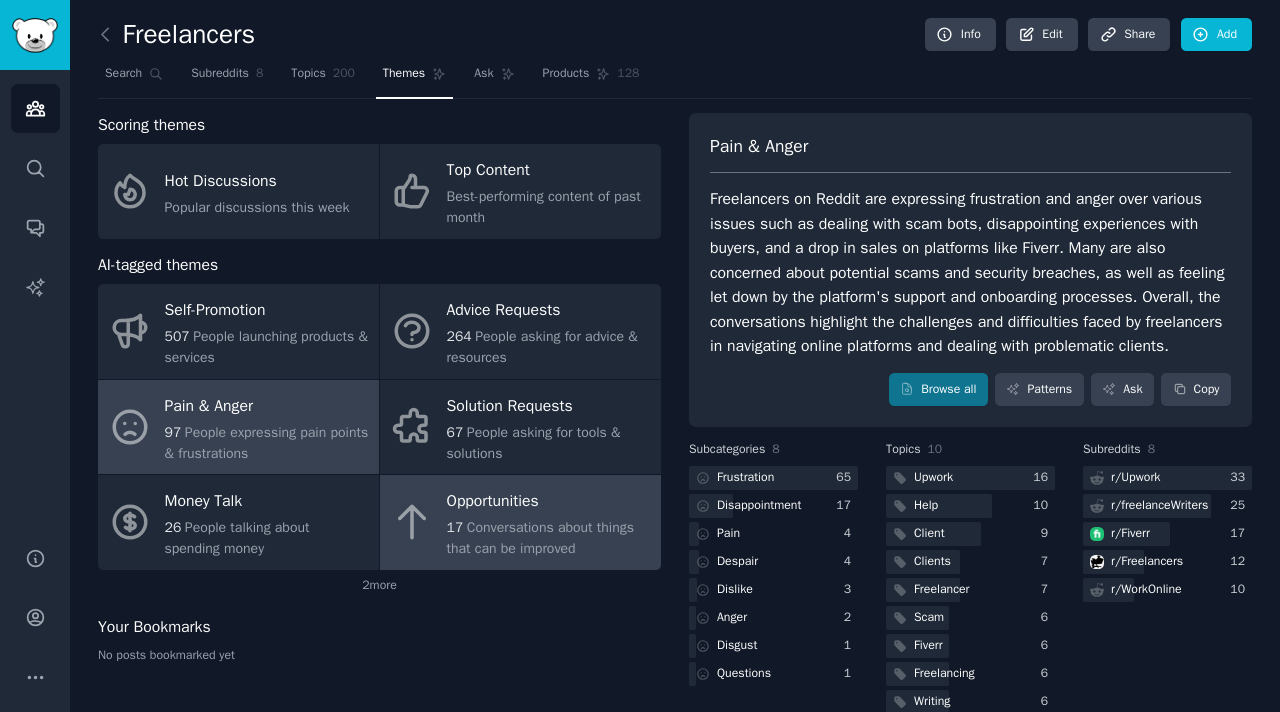 click on "Opportunities" at bounding box center (549, 502) 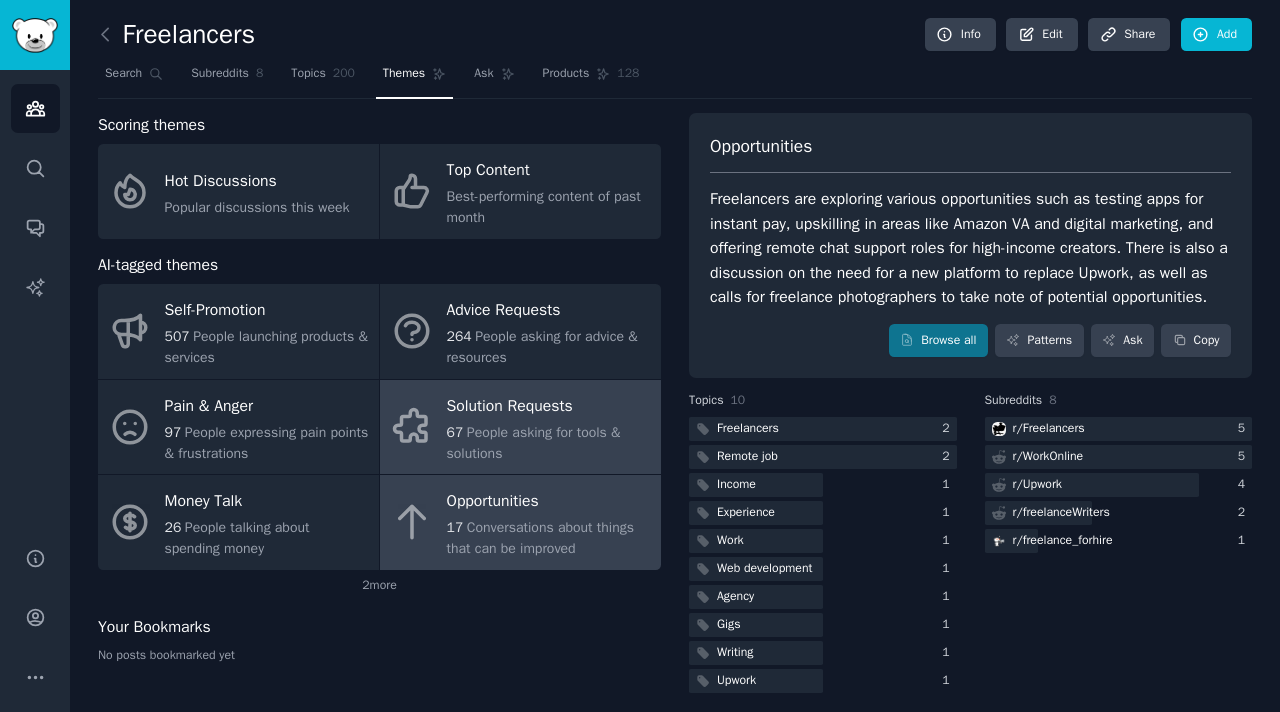 click on "67 People asking for tools & solutions" at bounding box center [549, 443] 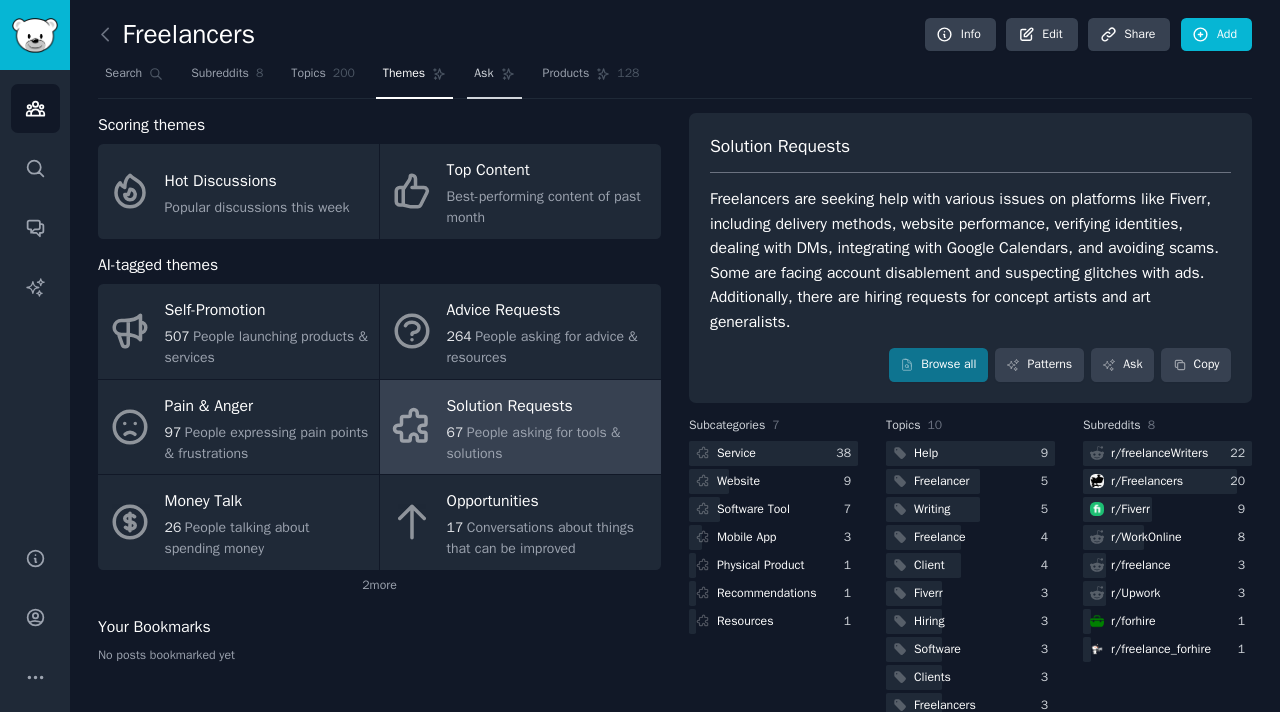 click on "Ask" at bounding box center [494, 78] 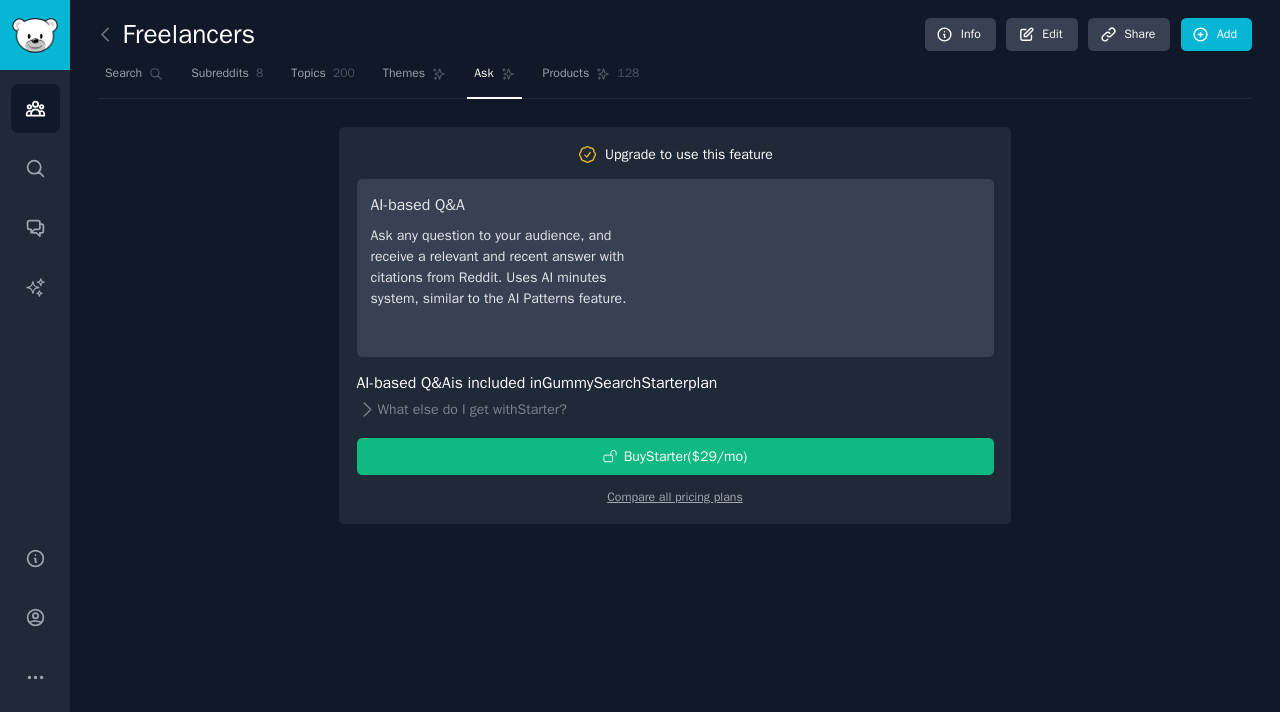 click on "Upgrade to use this feature AI-based Q&A Ask any question to your audience, and receive a relevant and recent answer with citations from Reddit. Uses AI minutes system, similar to the AI Patterns feature. AI-based Q&A  is included in  GummySearch  Starter  plan What else do I get with  Starter ? Buy  Starter  ($ 29 /mo ) Compare all pricing plans" at bounding box center [675, 325] 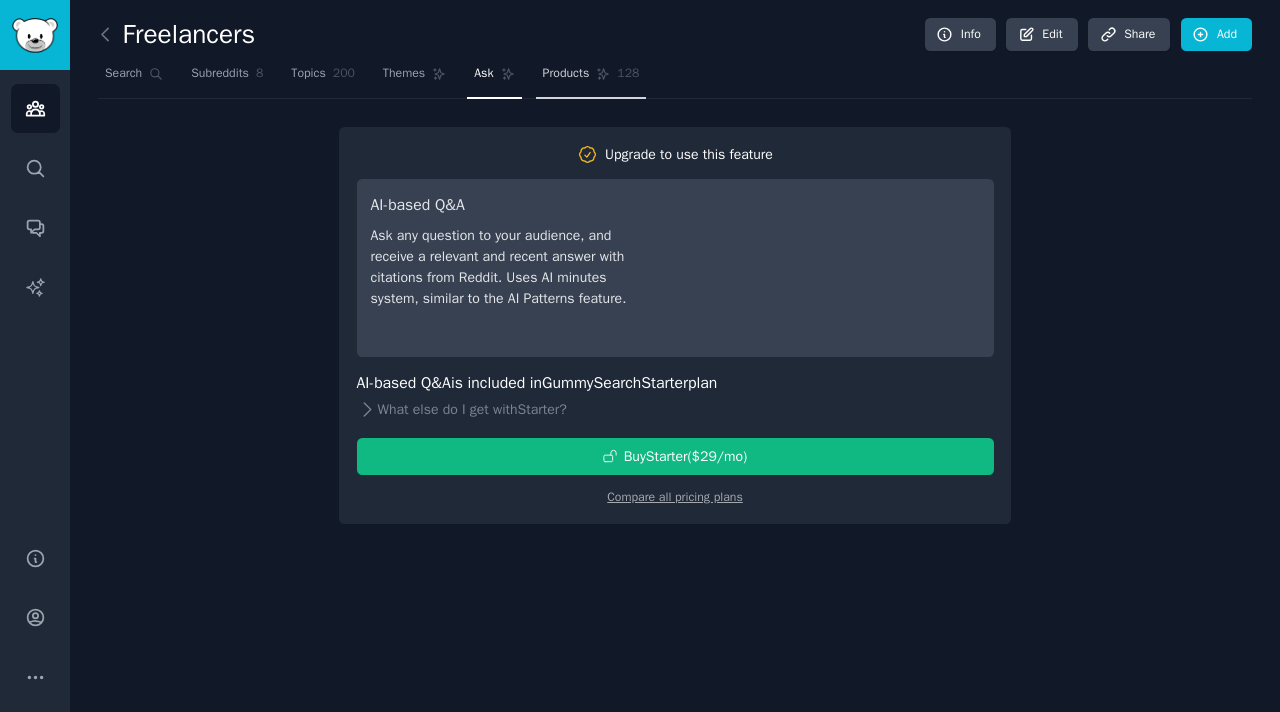 click on "Products 128" at bounding box center (591, 78) 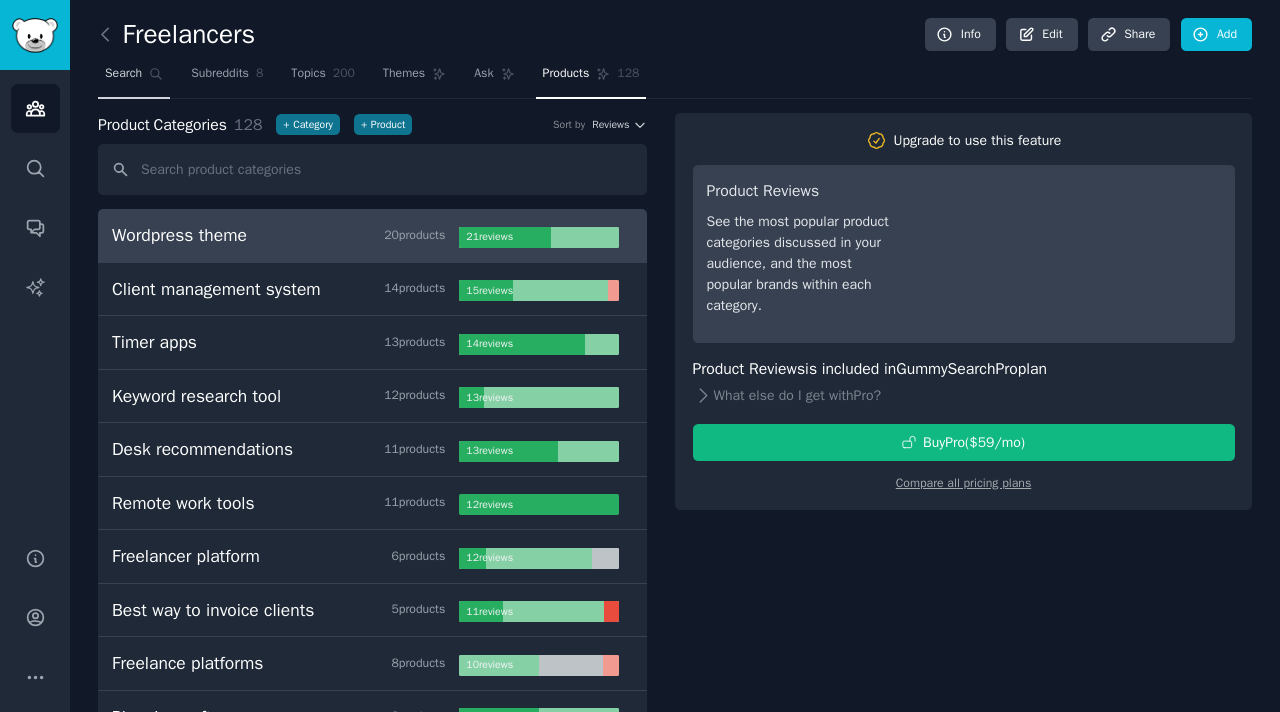 click on "Search" at bounding box center (134, 78) 